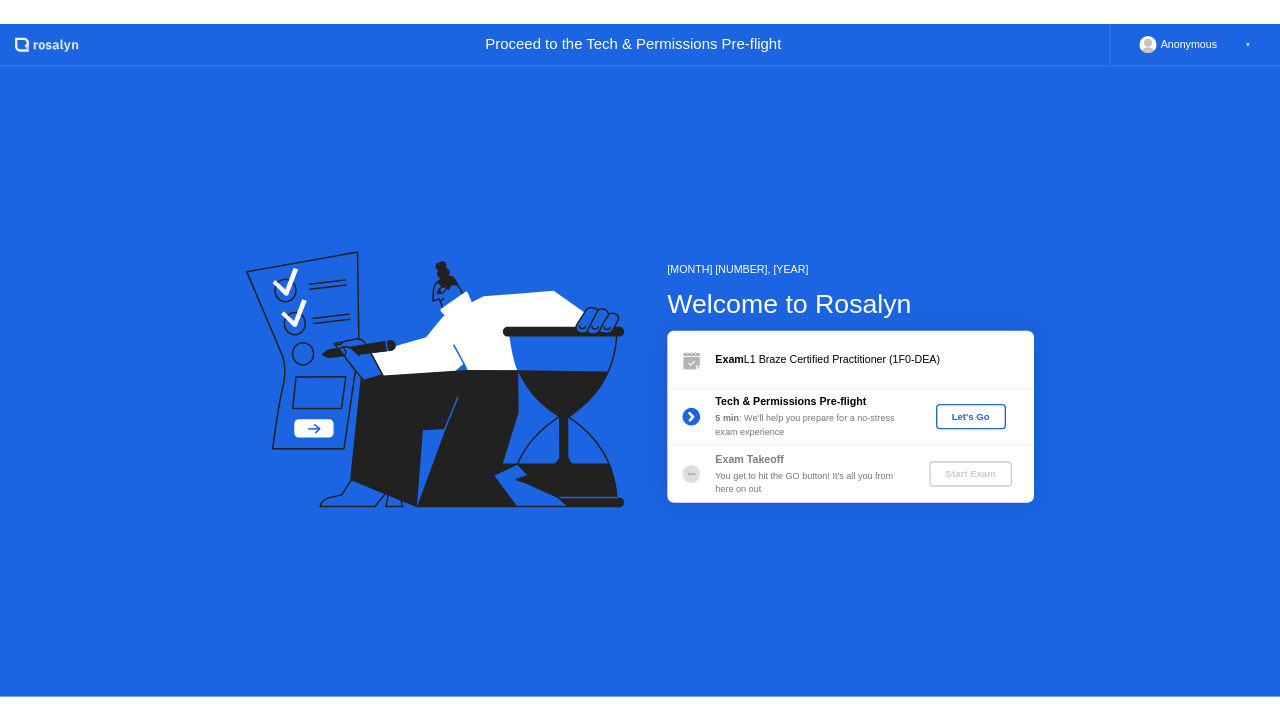 scroll, scrollTop: 0, scrollLeft: 0, axis: both 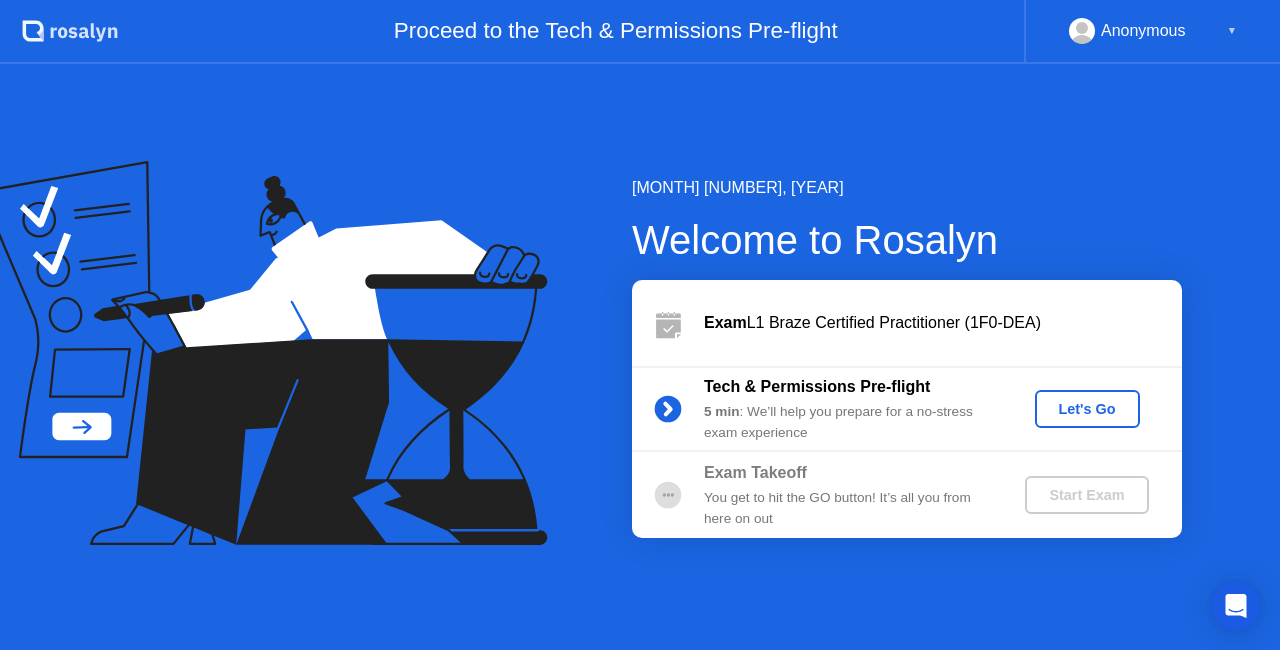click on "Let's Go" 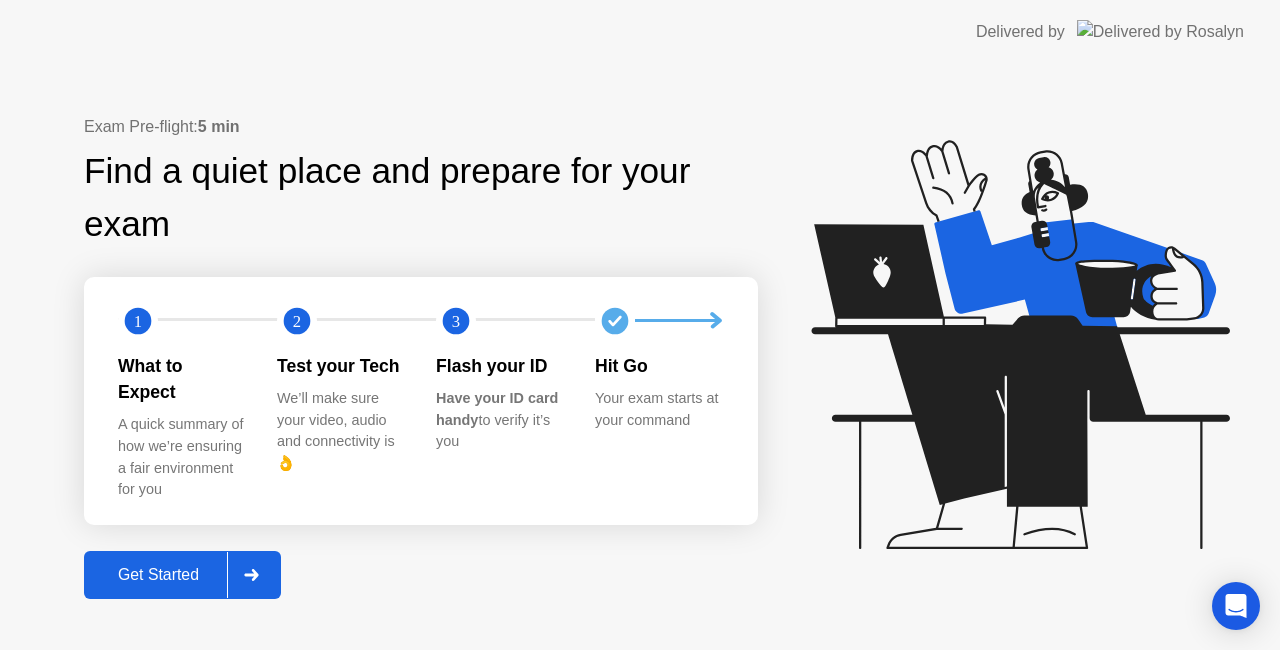 click on "Get Started" 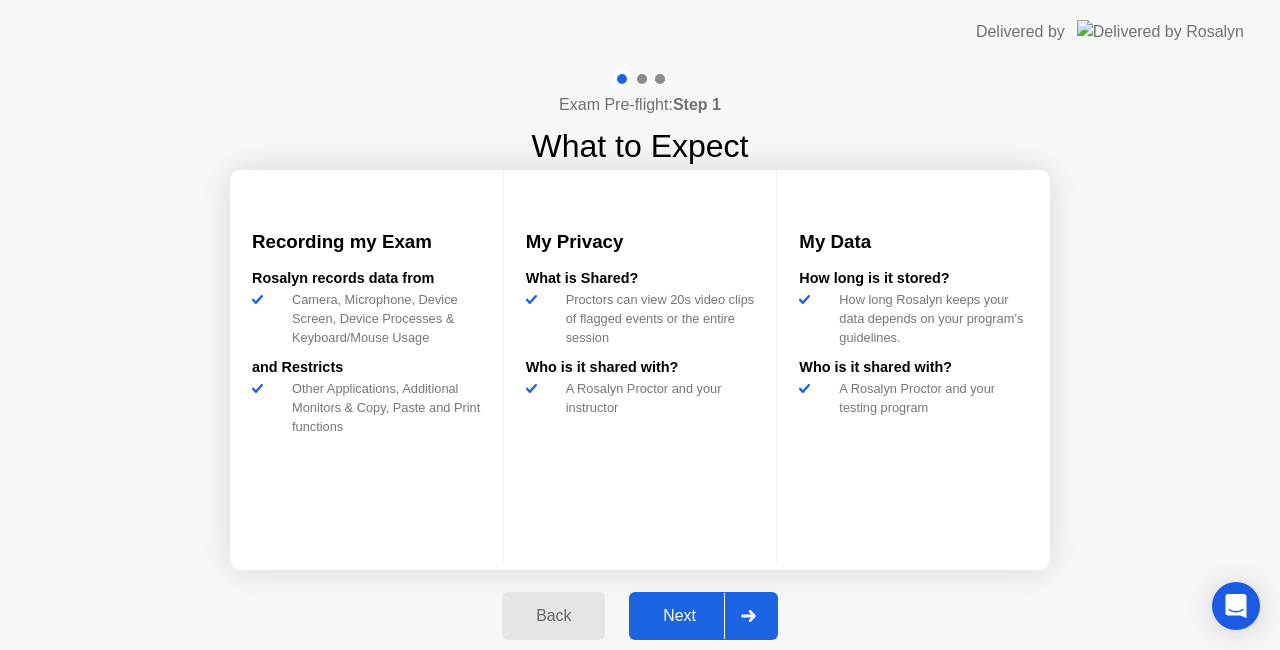 click on "Next" 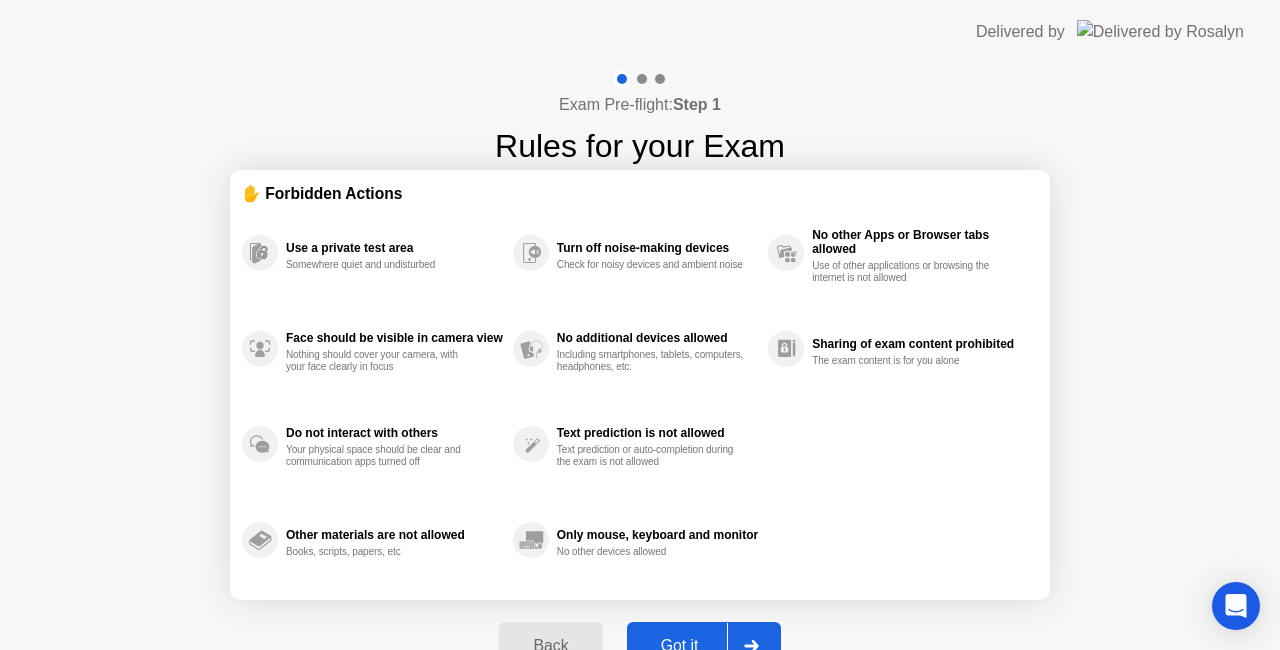 click on "Got it" 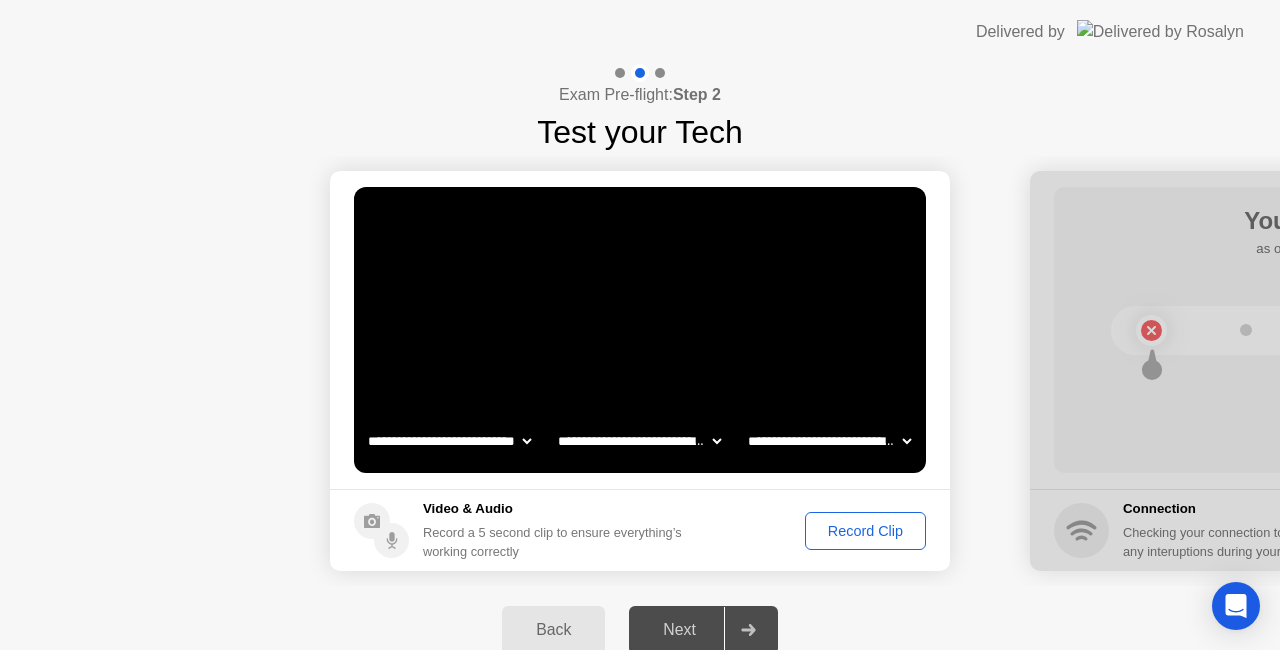 click on "Record Clip" 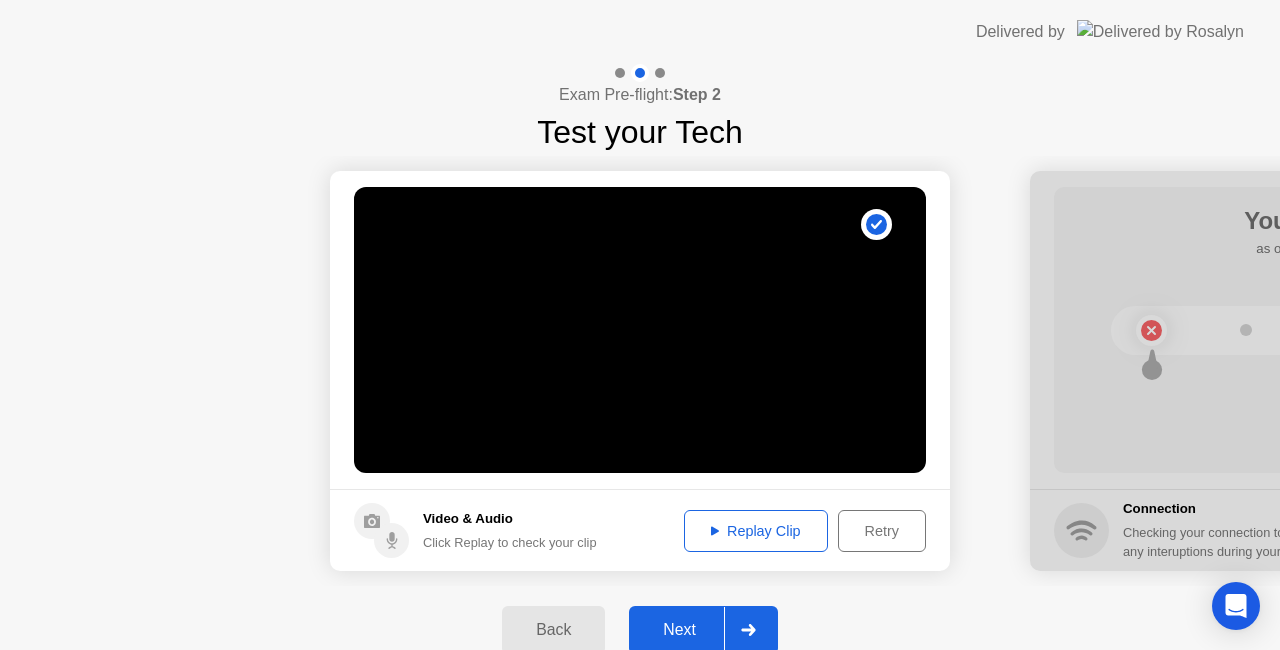 click on "Replay Clip" 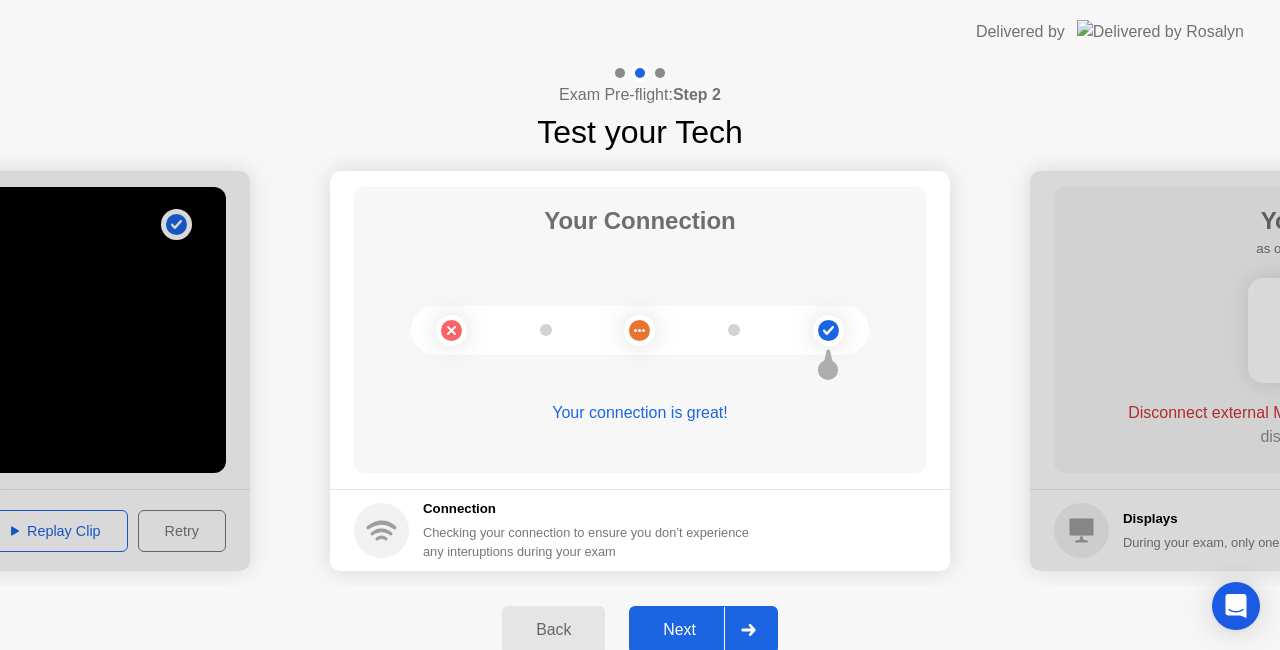 click on "Next" 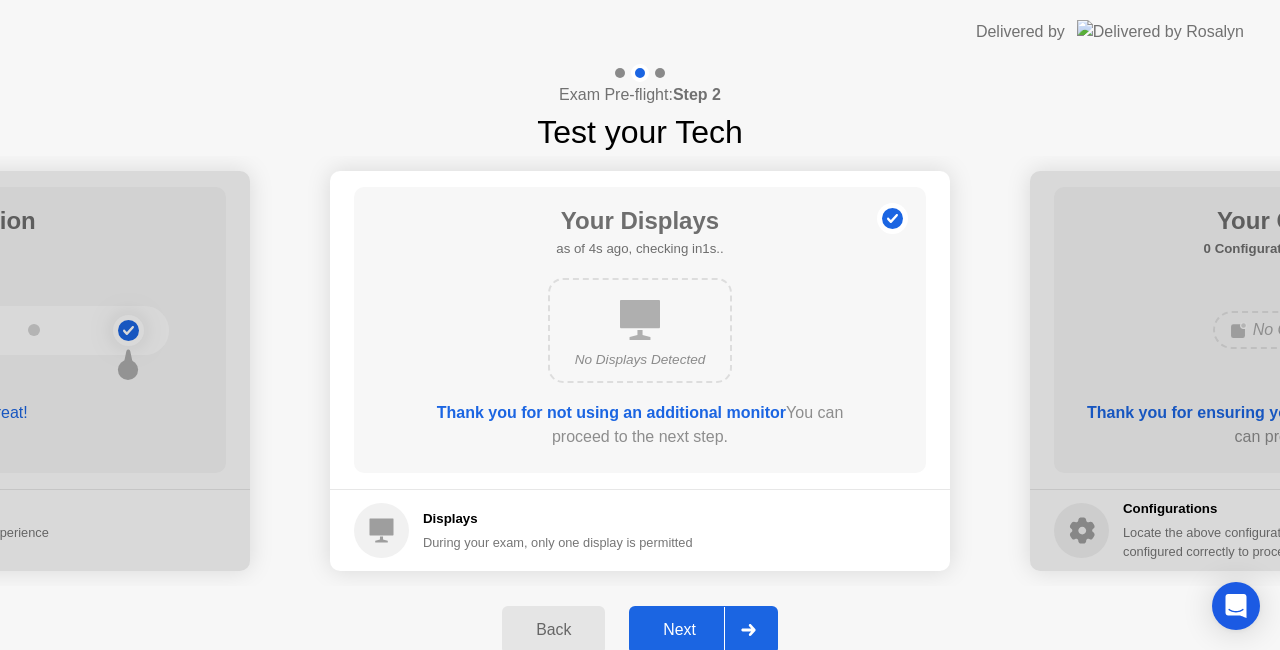 click on "Next" 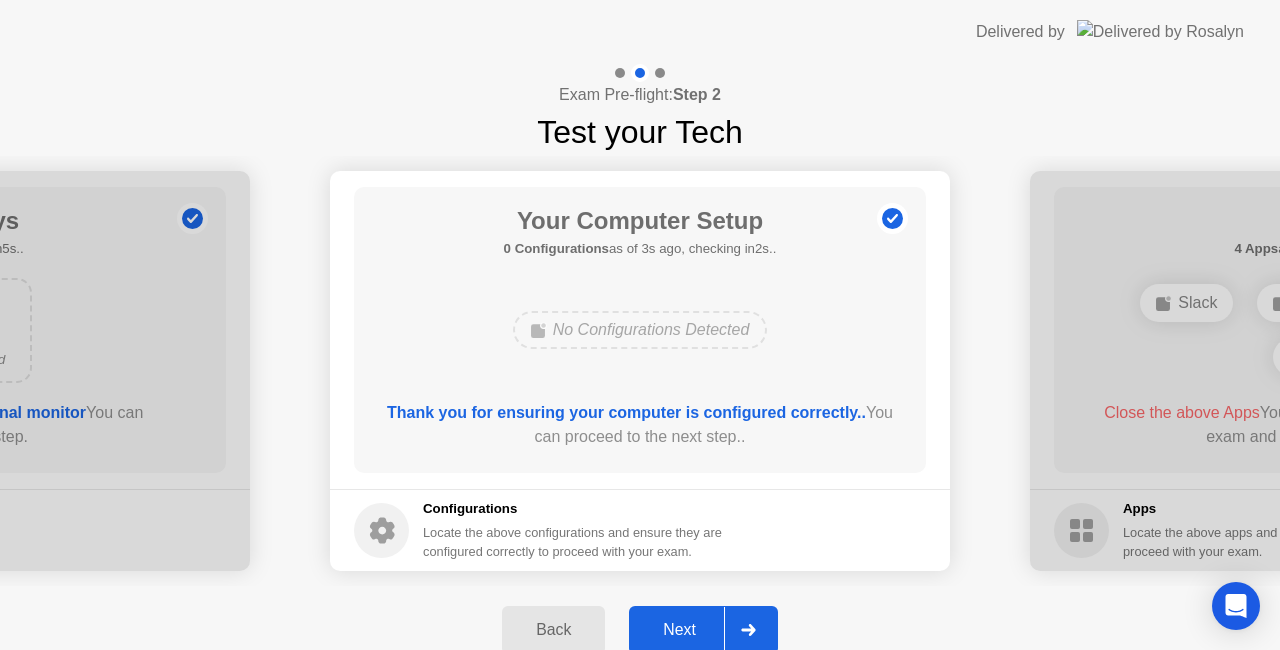 click on "Next" 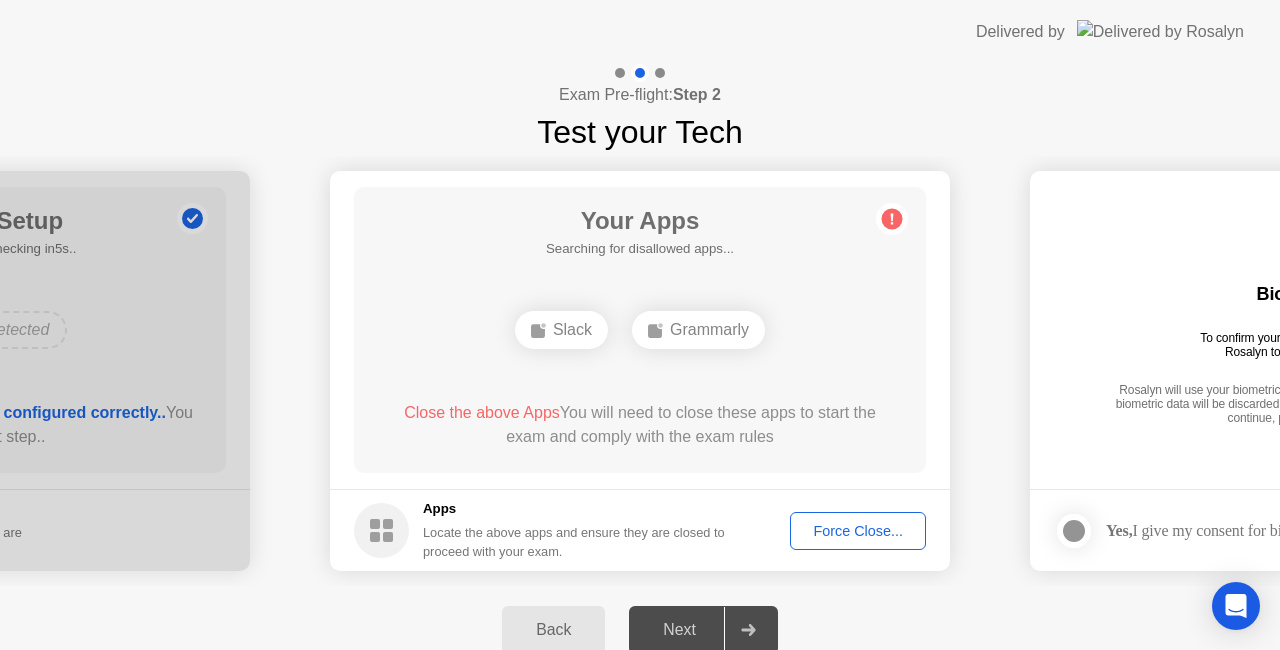click on "Force Close..." 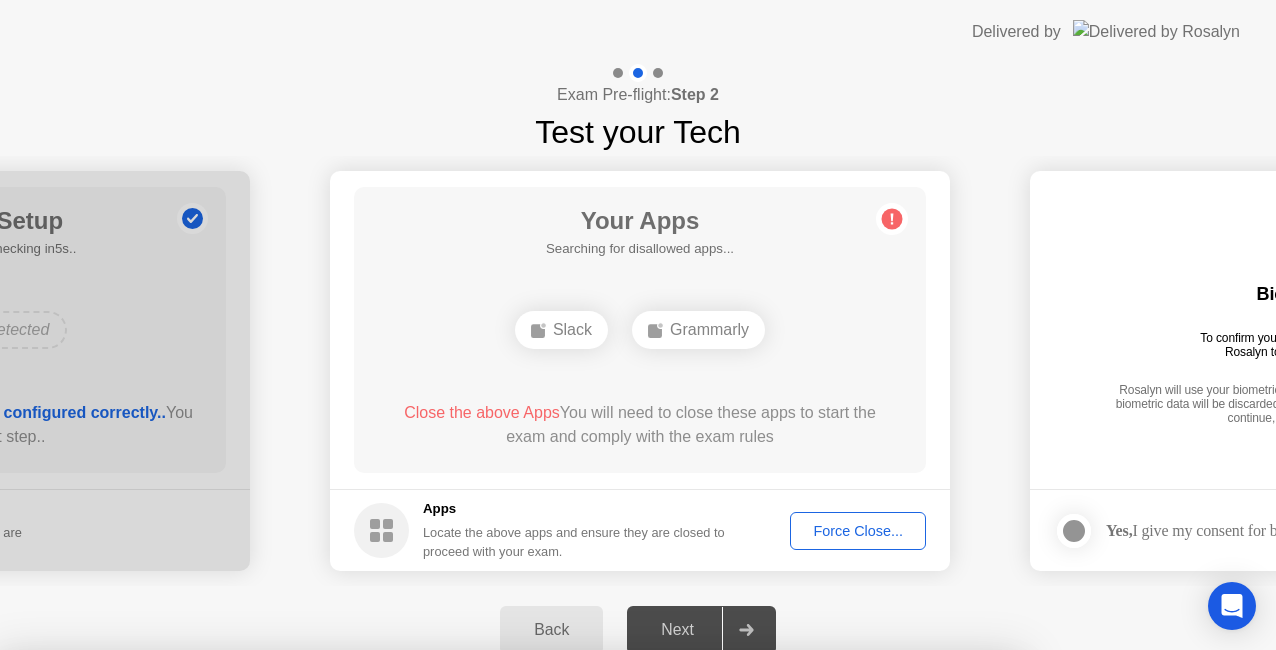 click on "Slack" at bounding box center (431, 859) 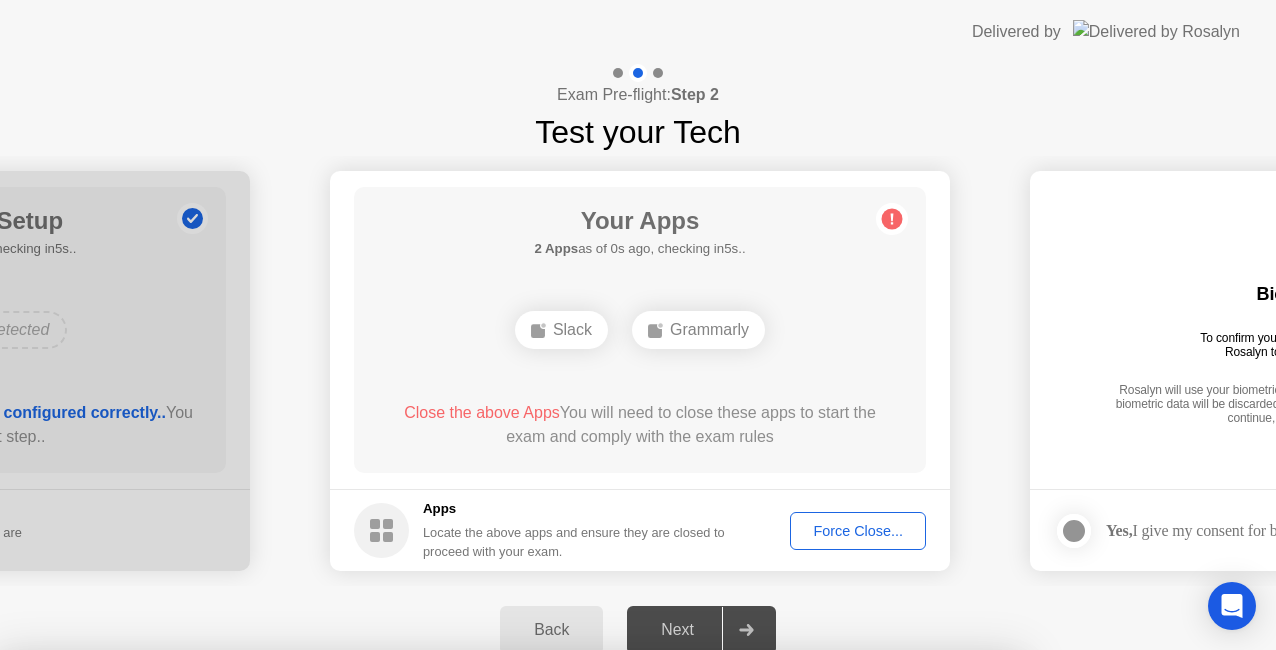 click on "Confirm" at bounding box center (577, 926) 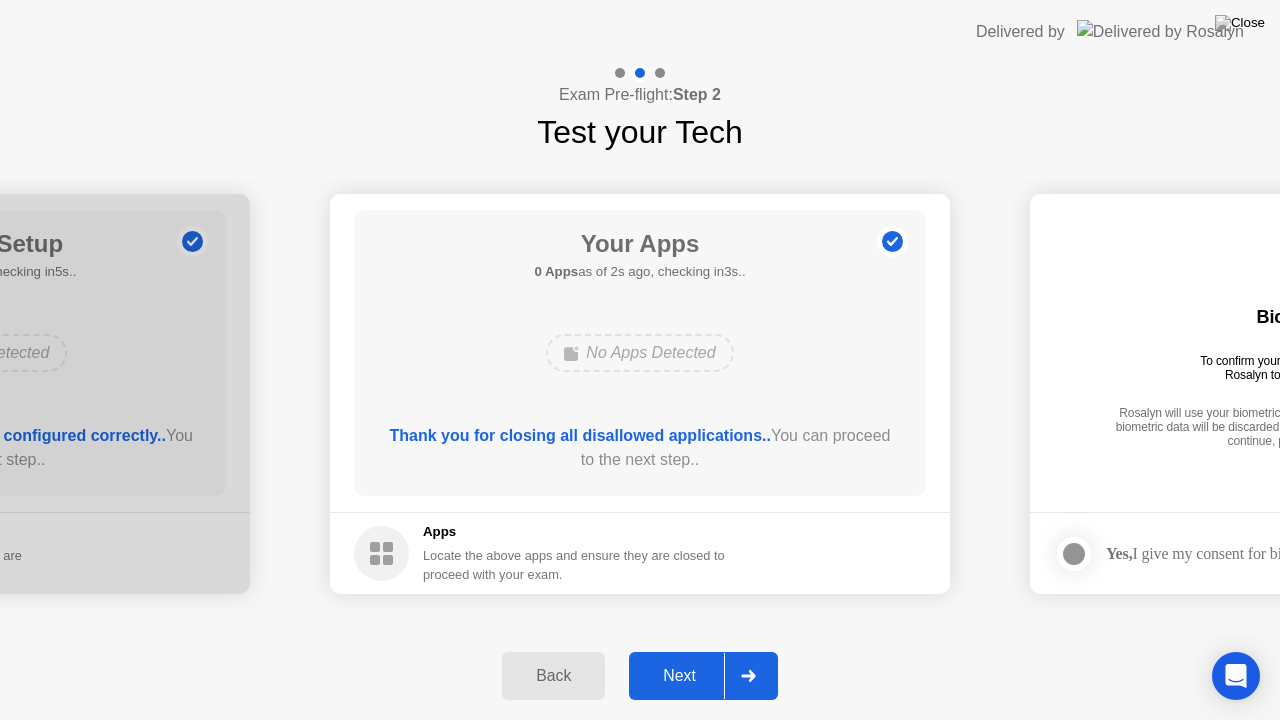 click on "Next" 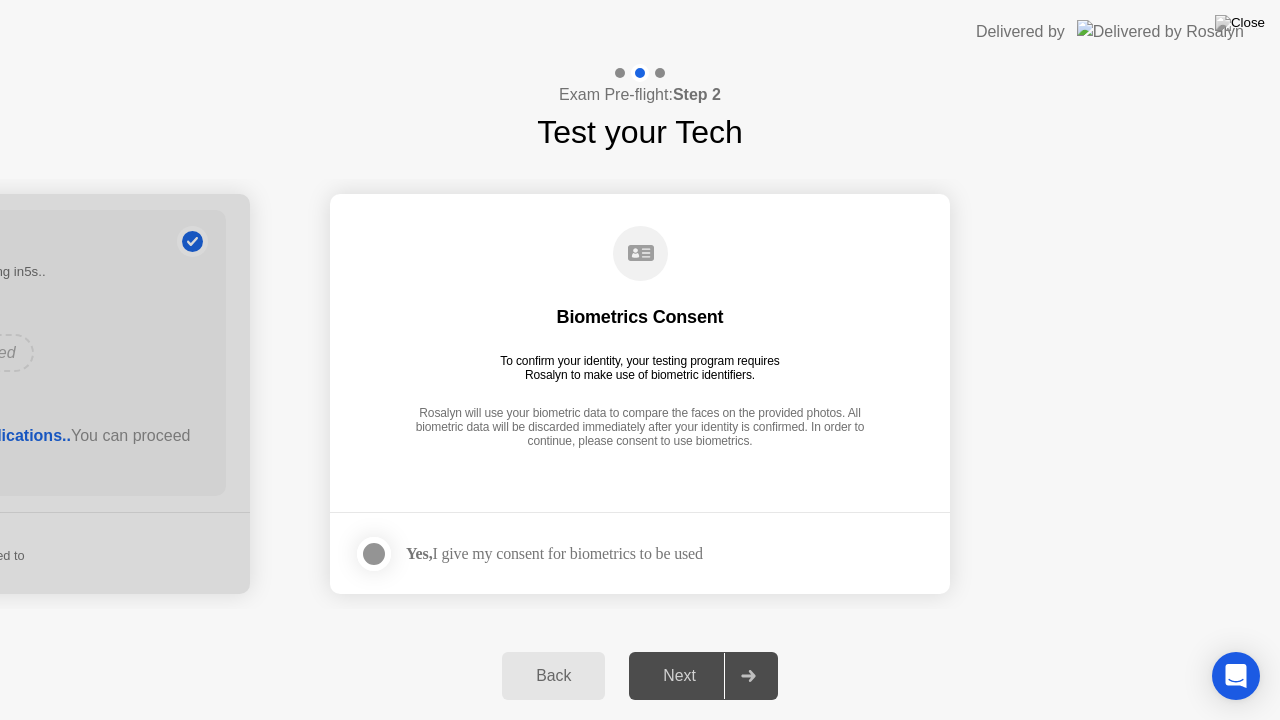click on "Next" 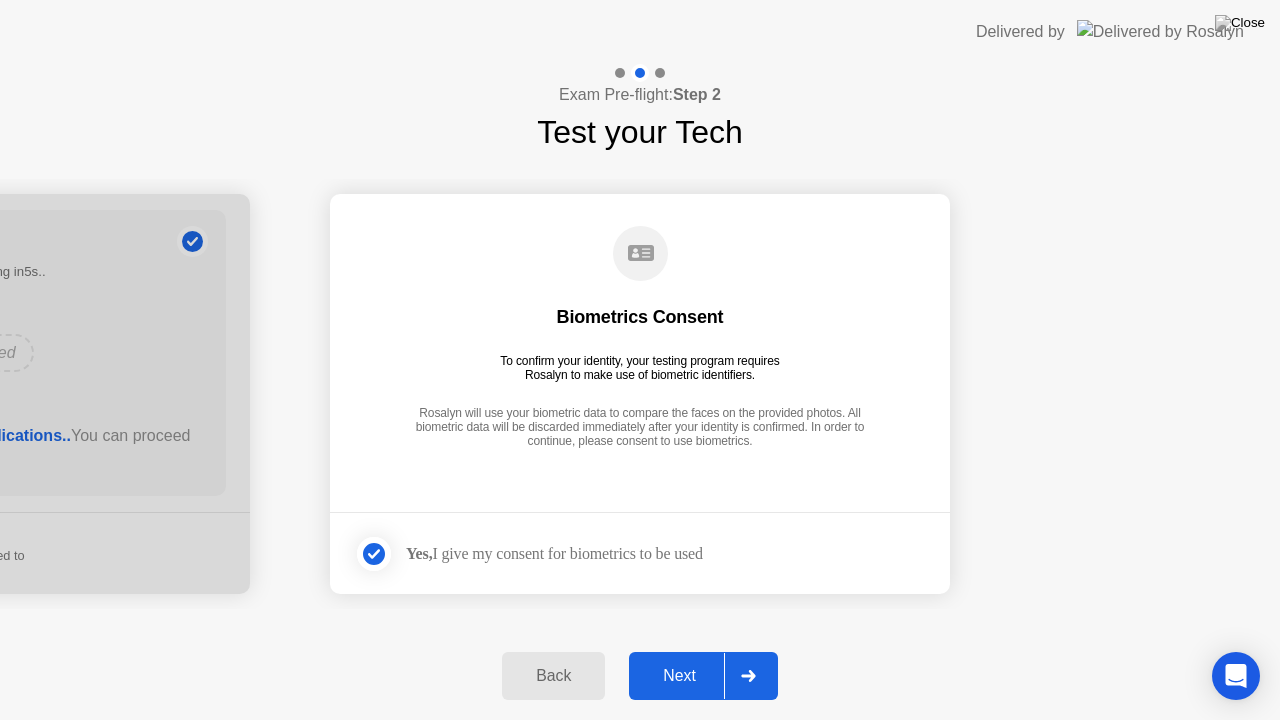 click on "Next" 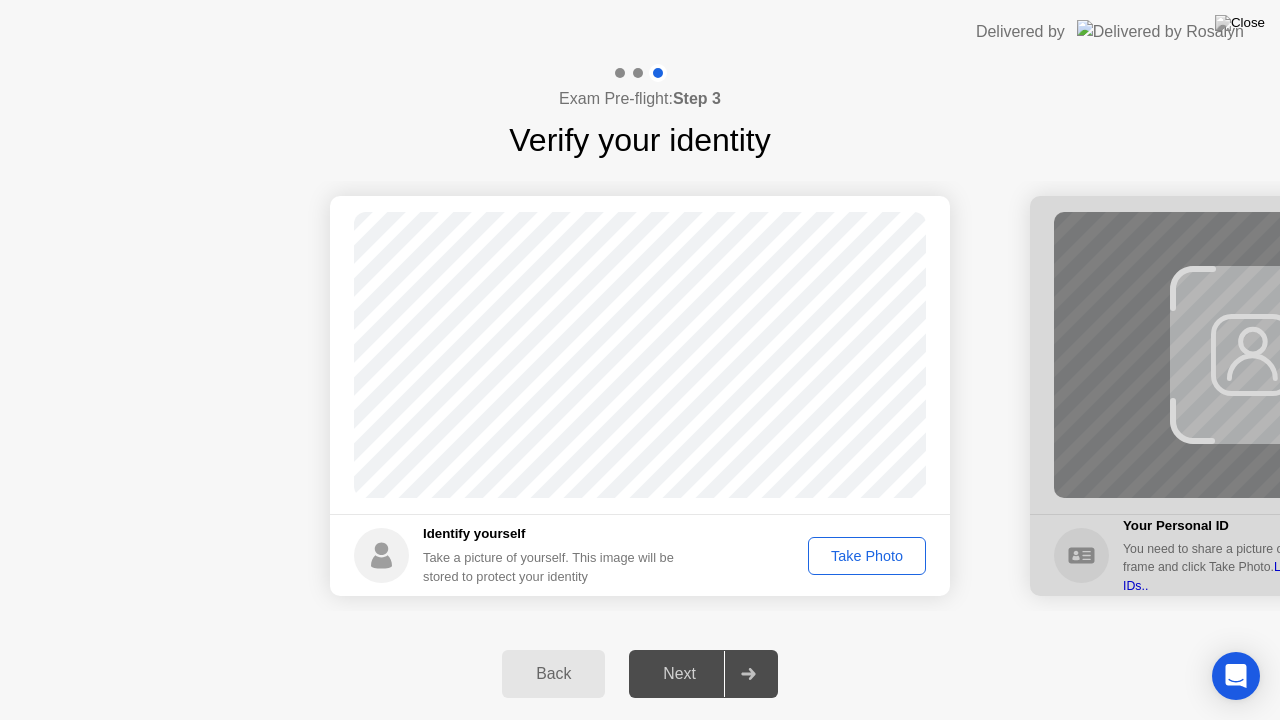 click on "Take Photo" 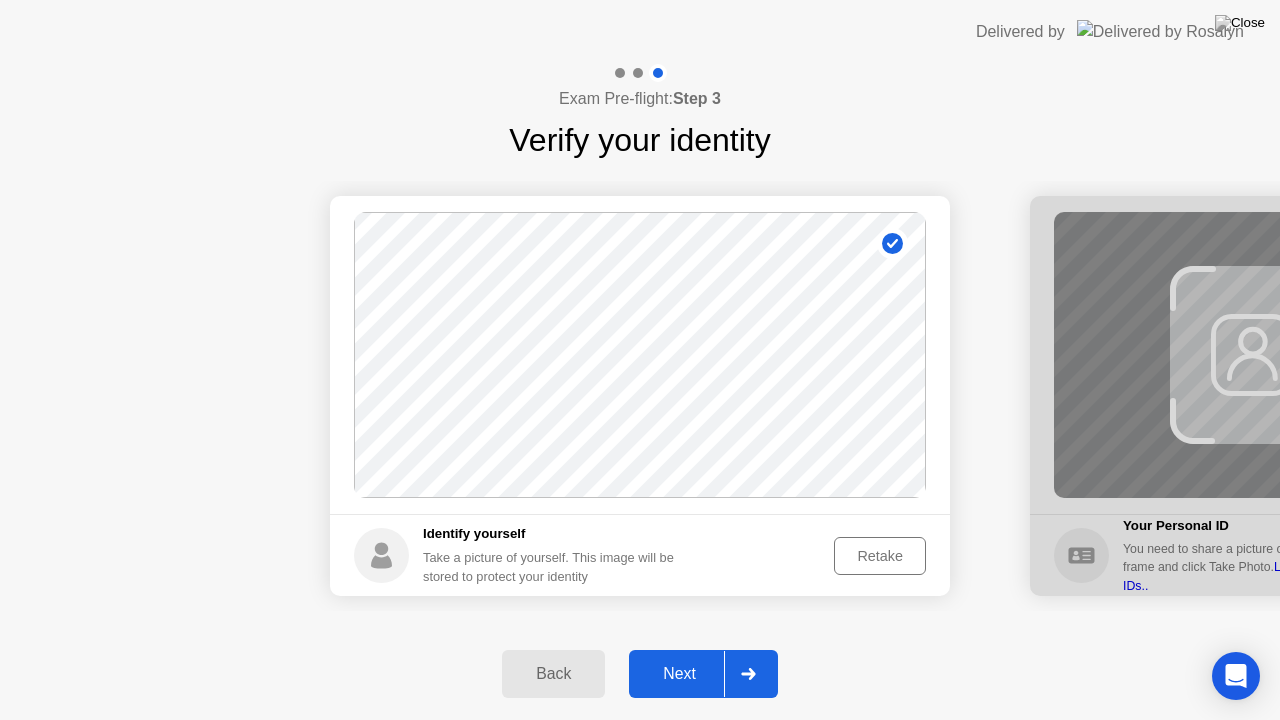 click on "Next" 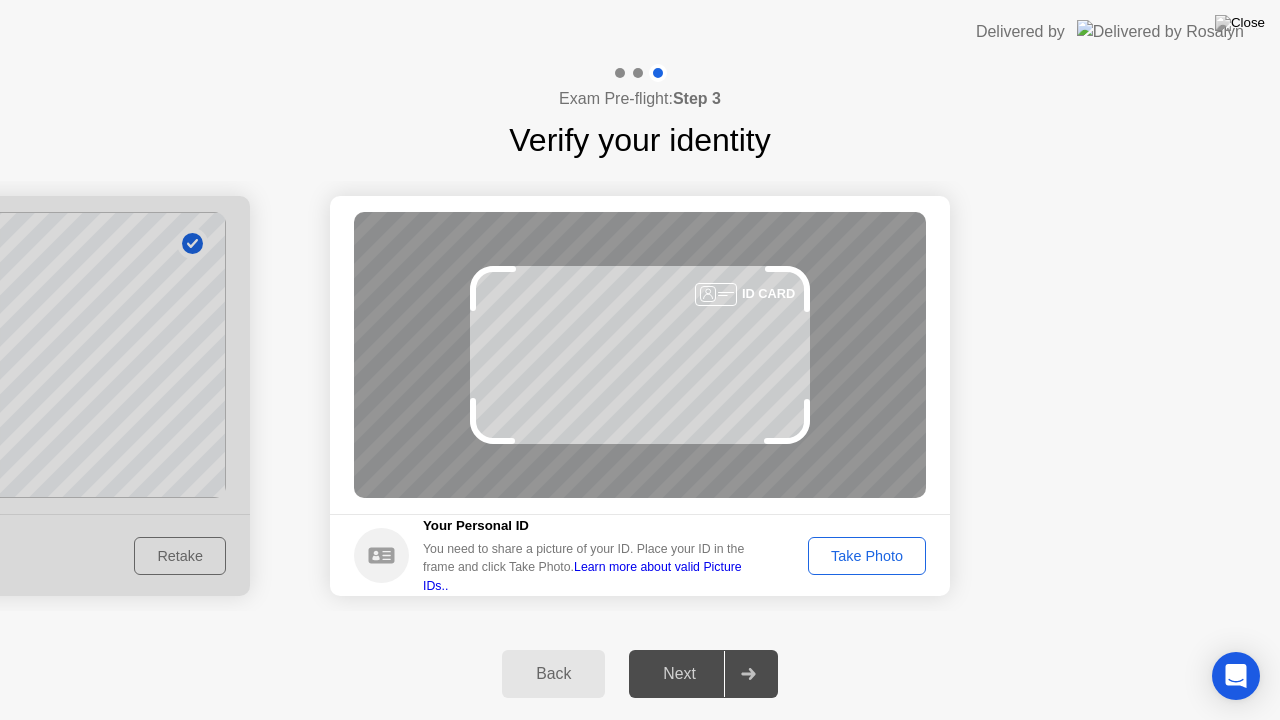 click on "Take Photo" 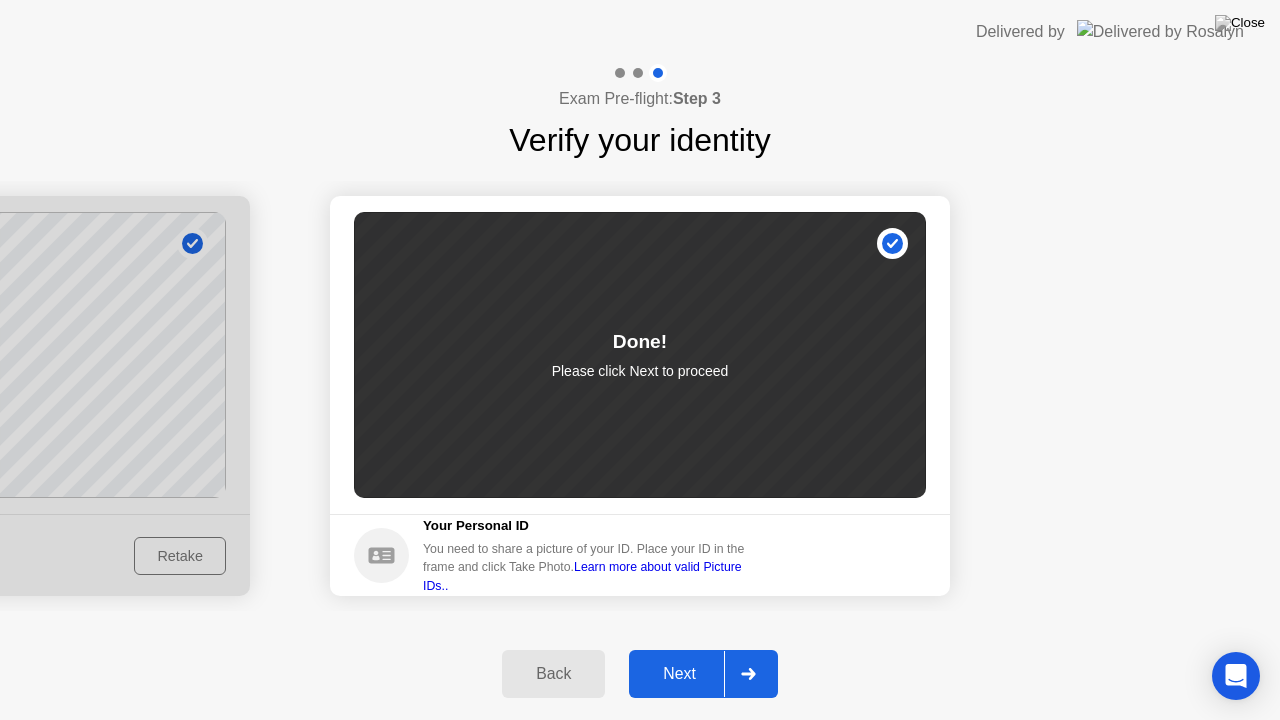 click on "Next" 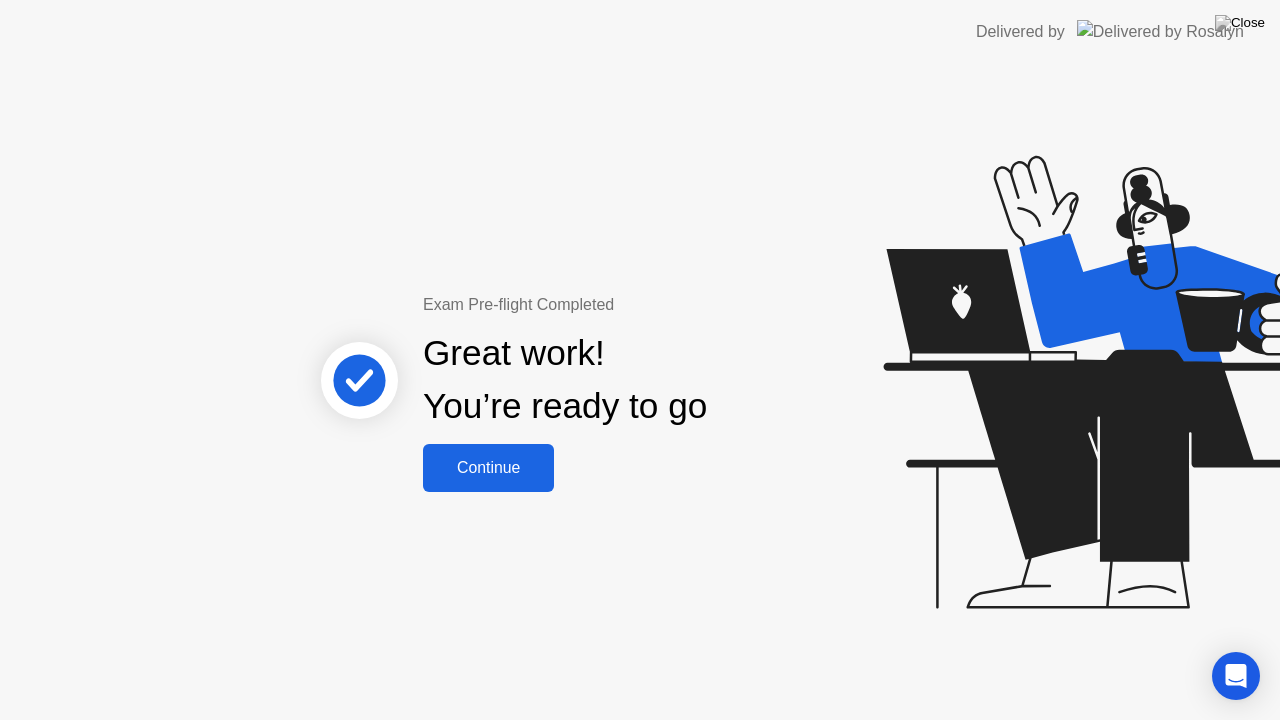 click on "Continue" 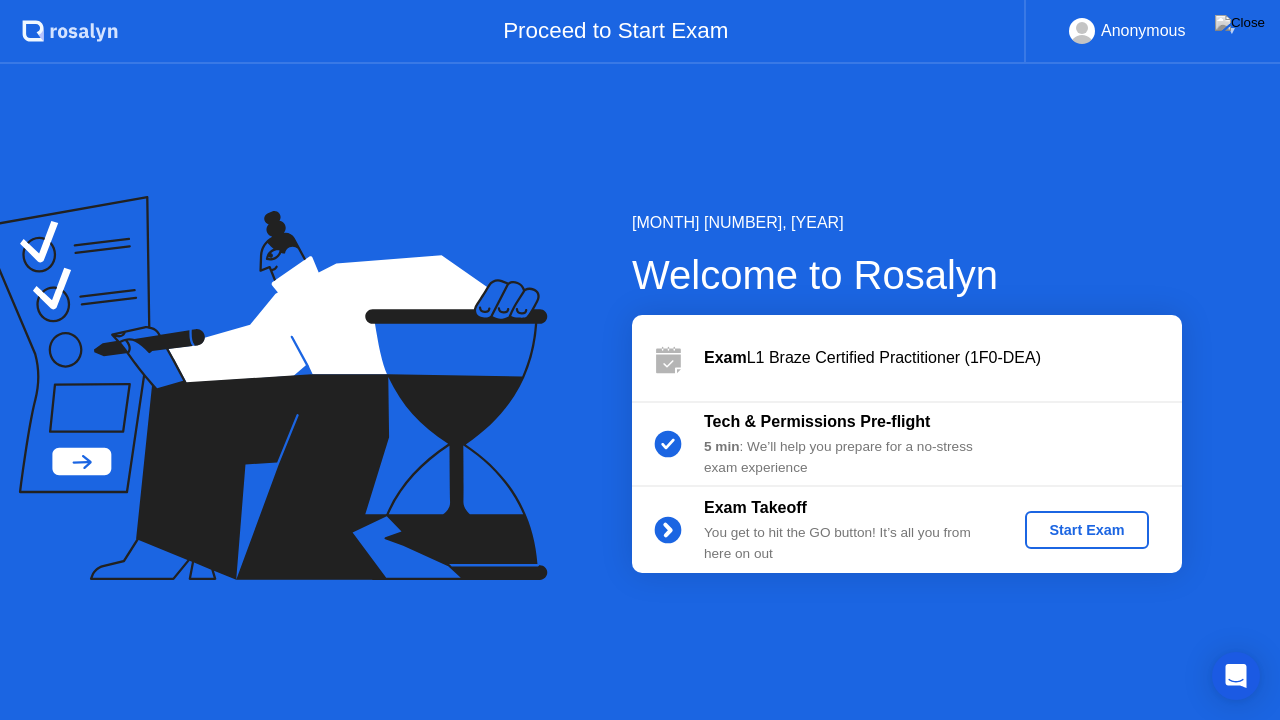 click on "Start Exam" 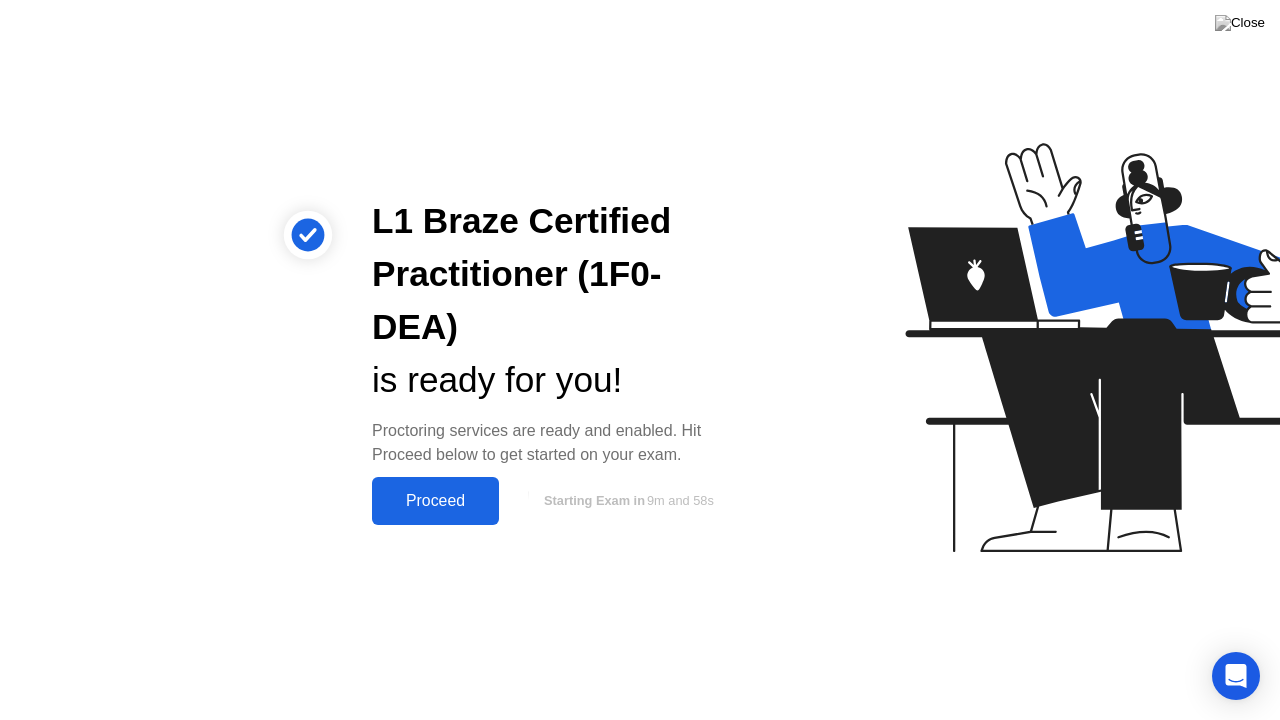 click on "Proceed" 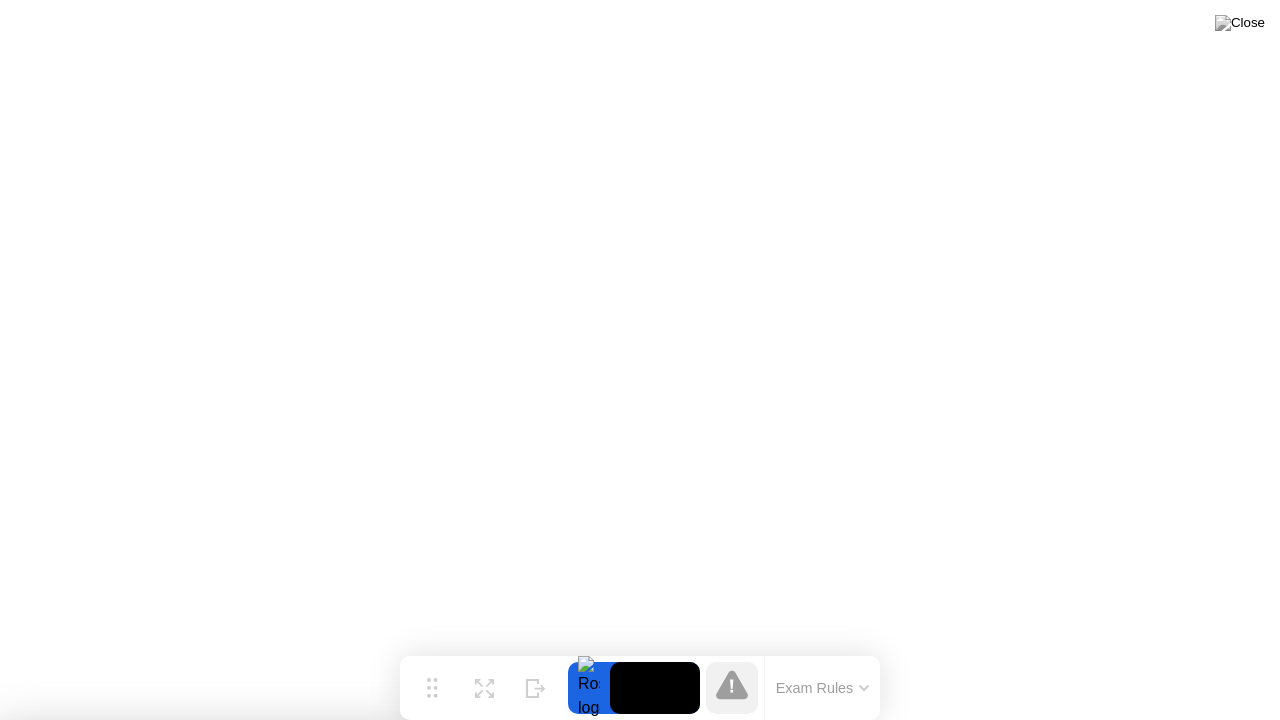 click on "Close App" at bounding box center [400, 2024] 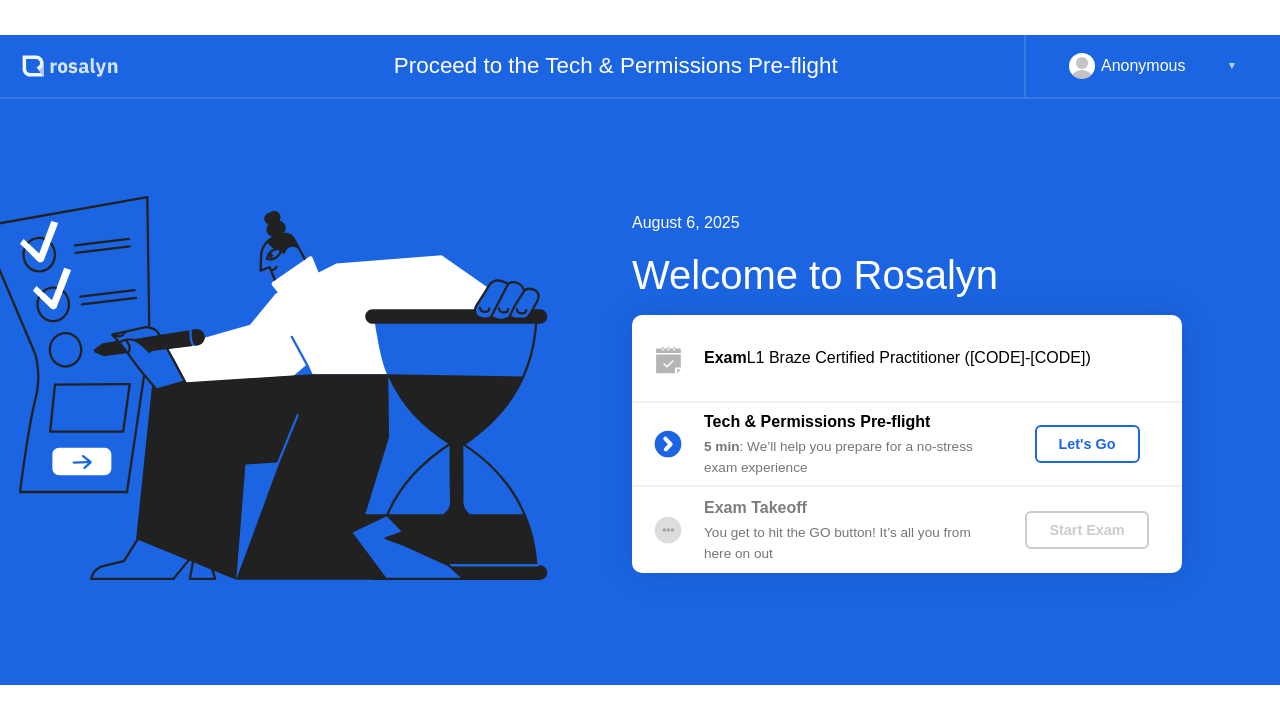 scroll, scrollTop: 0, scrollLeft: 0, axis: both 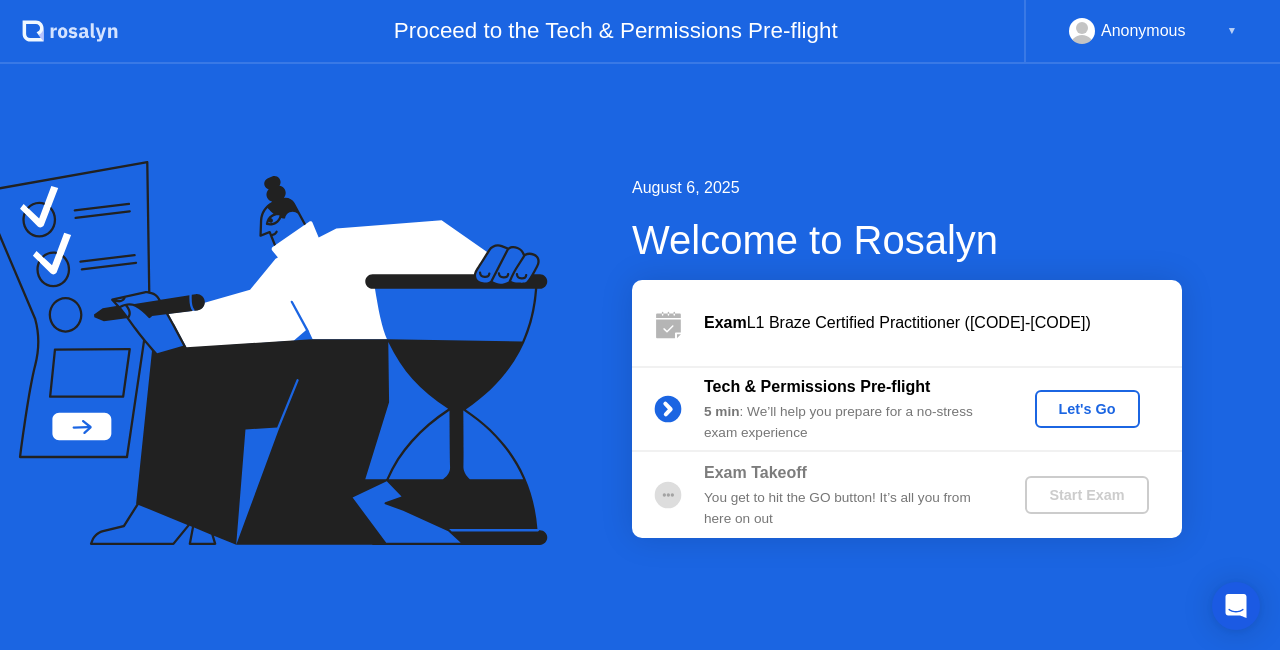 click on "Let's Go" 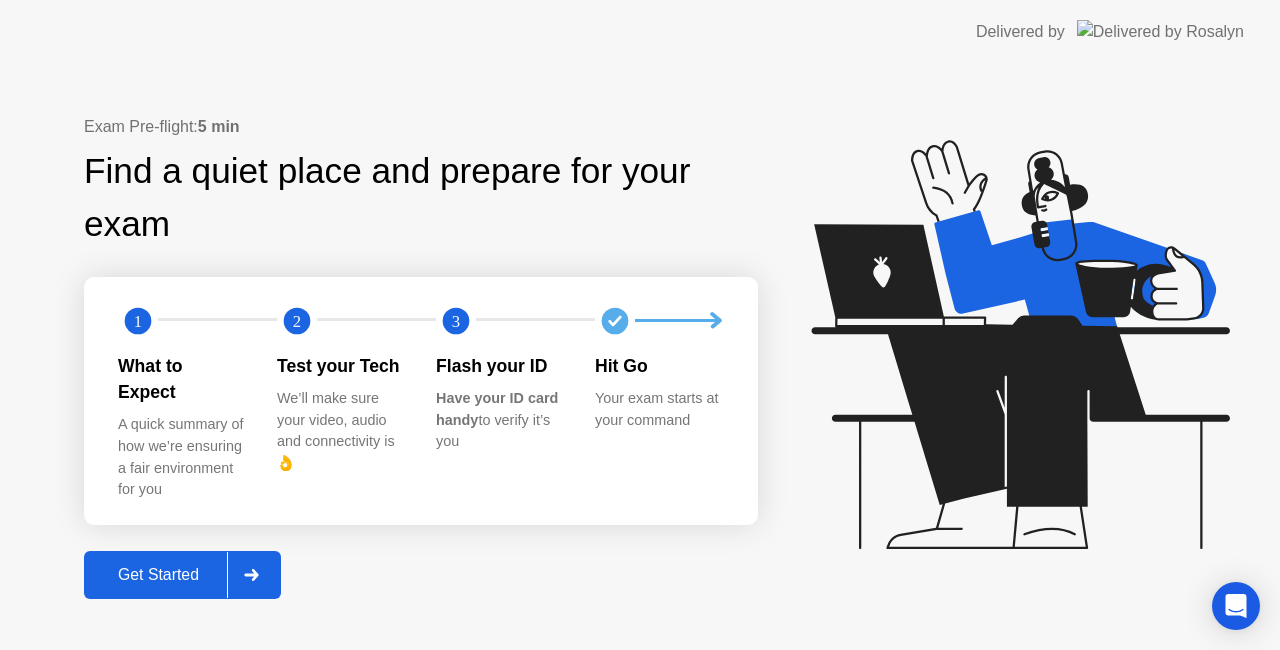 click on "Get Started" 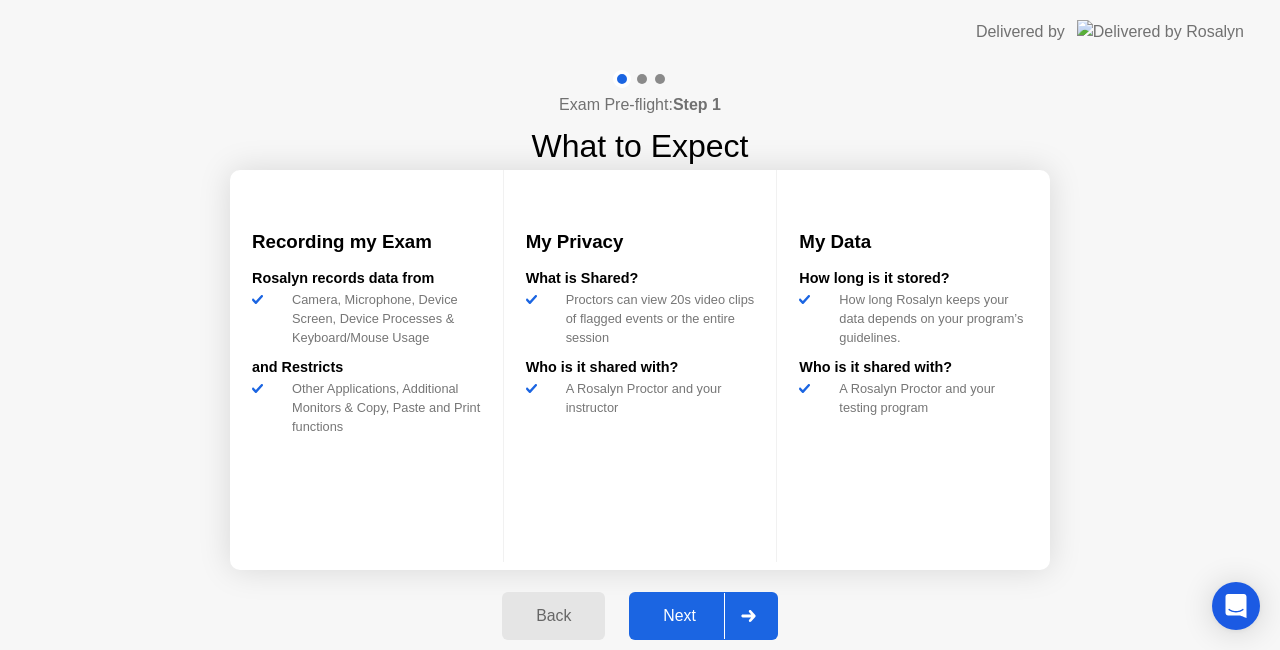 click on "Next" 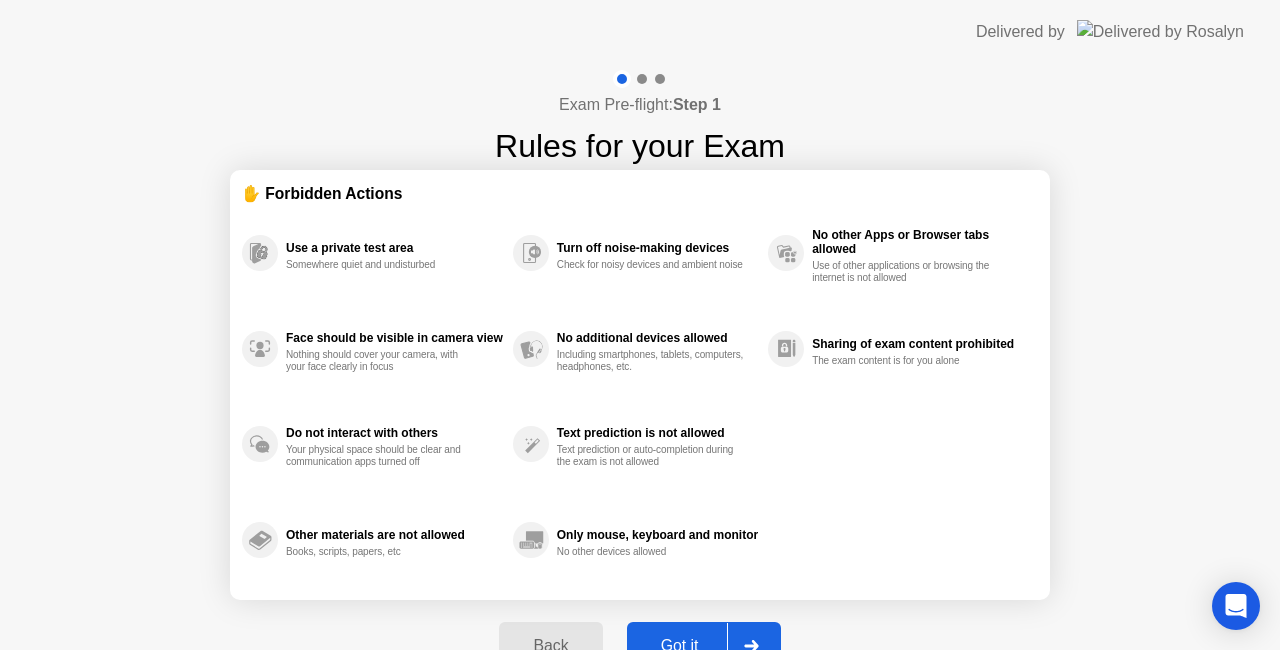 click on "Got it" 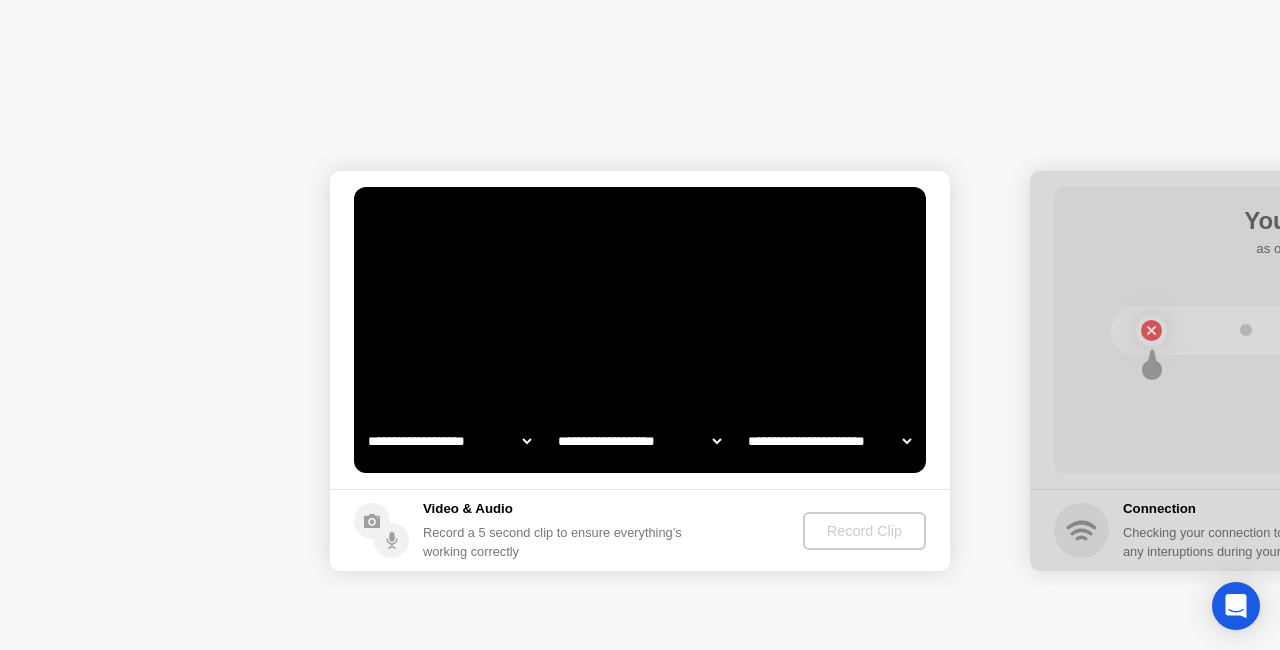 select on "**********" 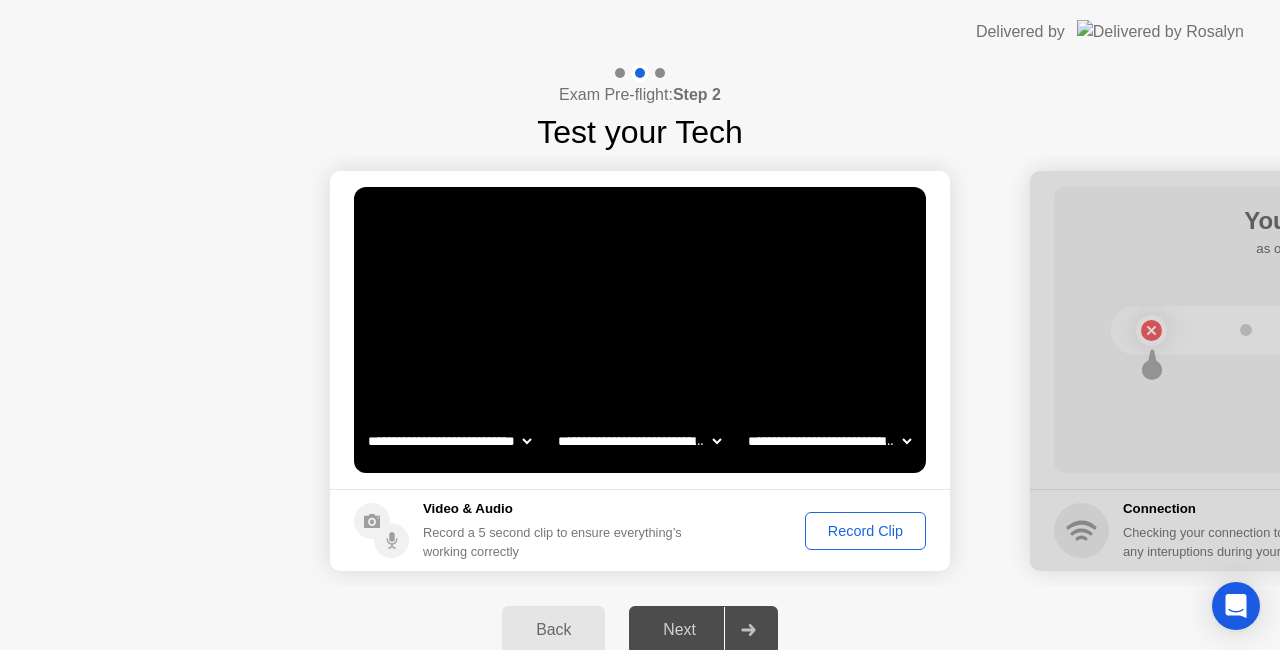 click on "Next" 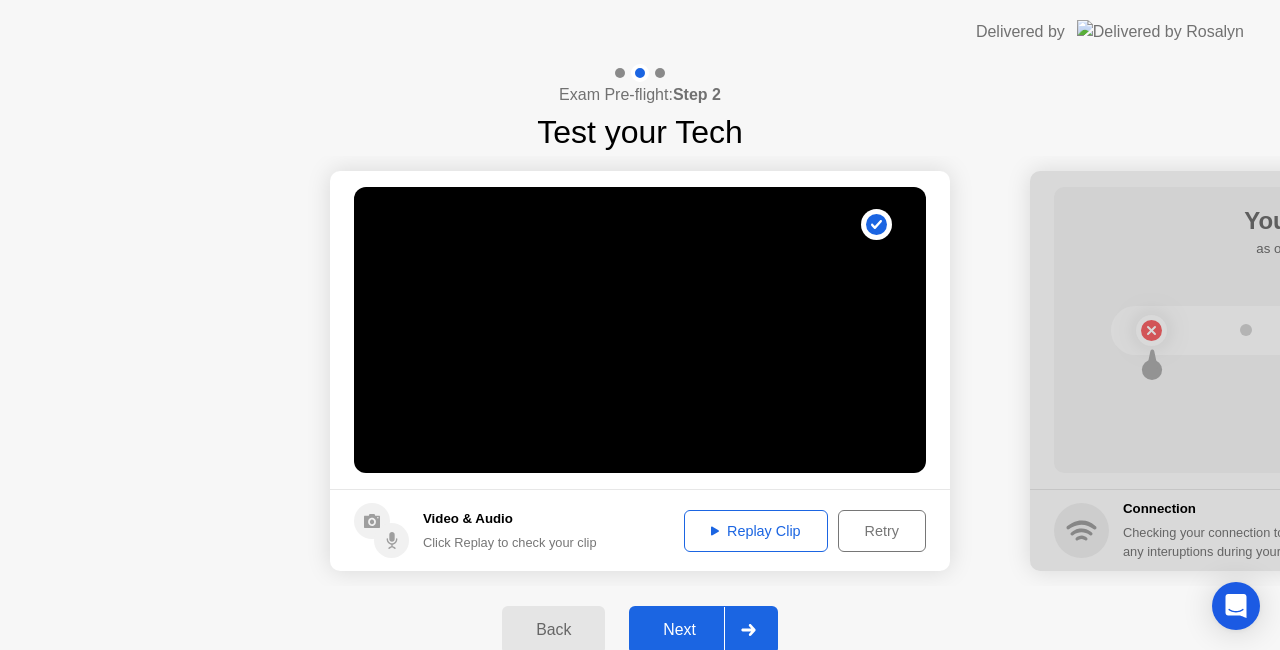 click on "Next" 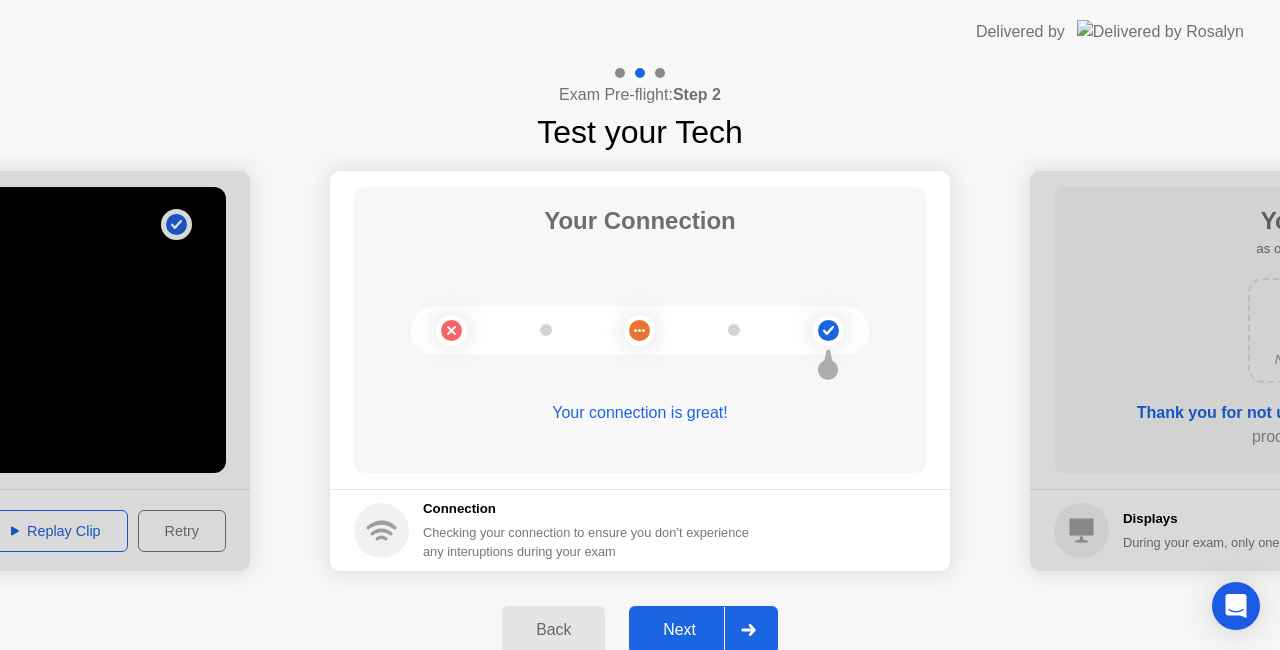 click on "Next" 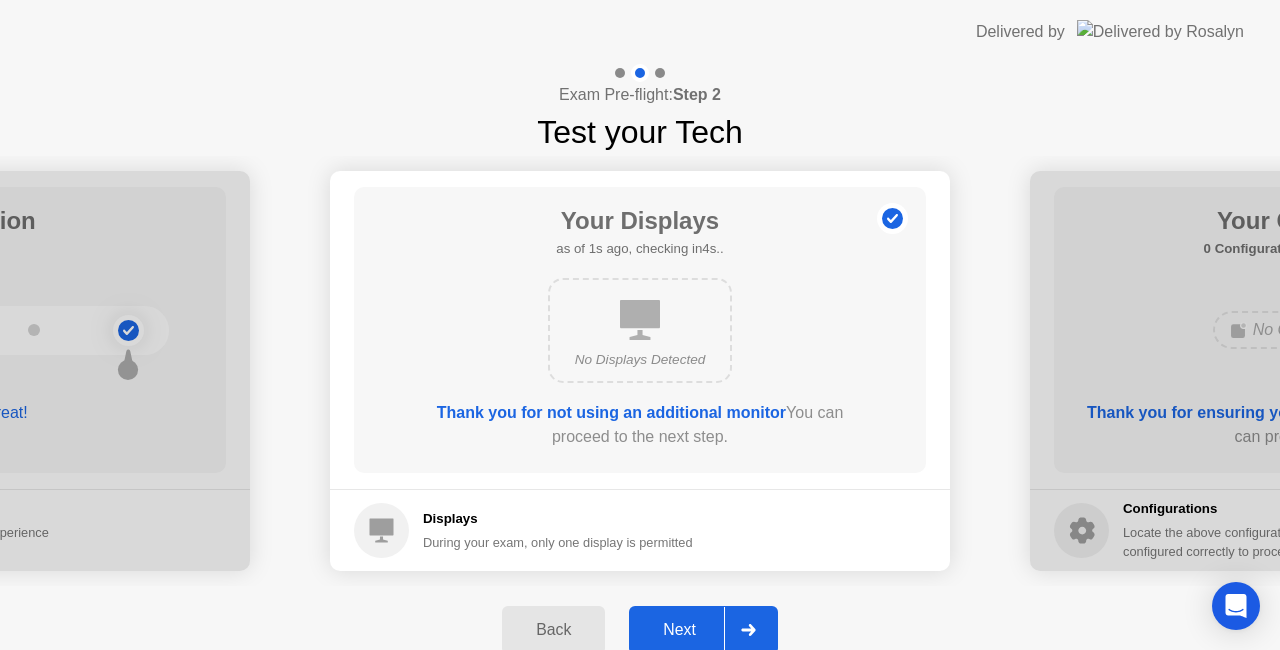 click on "Next" 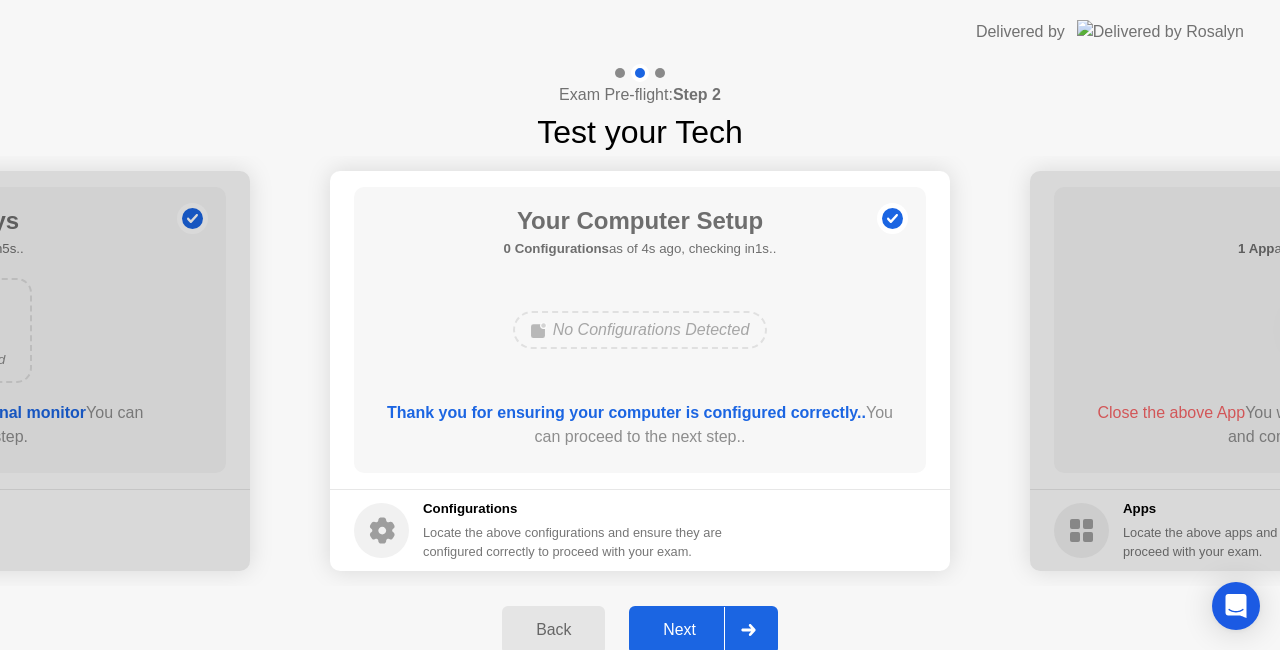 click on "Next" 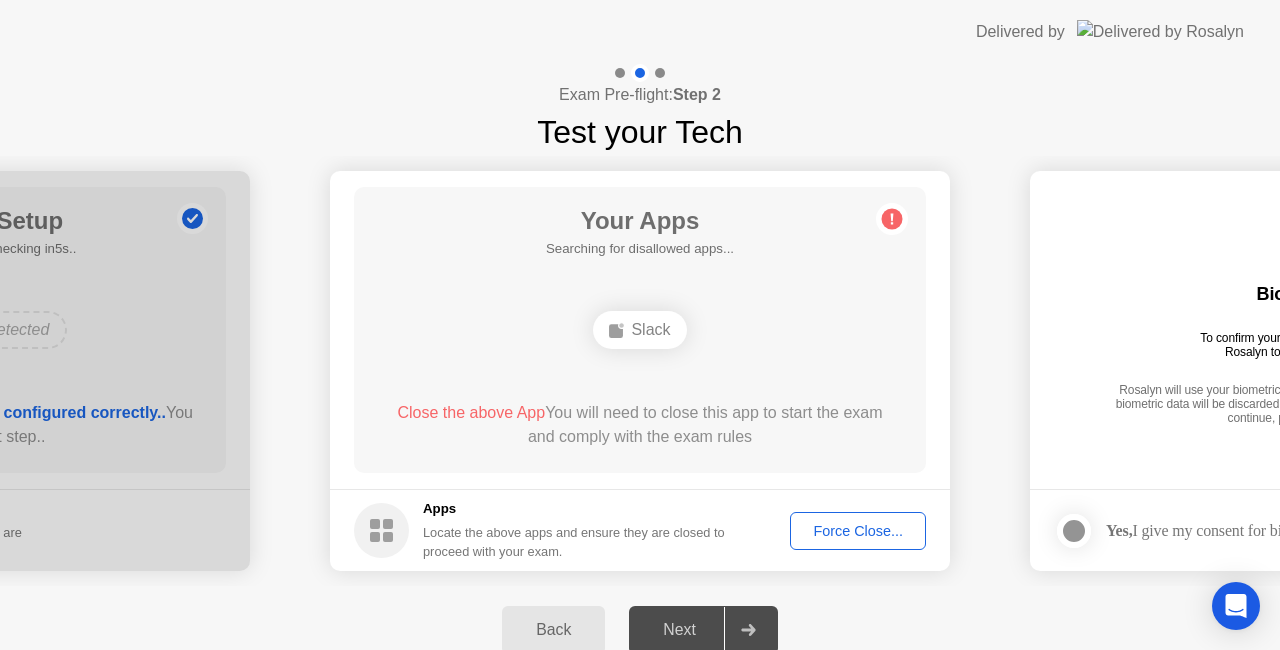 click on "Force Close..." 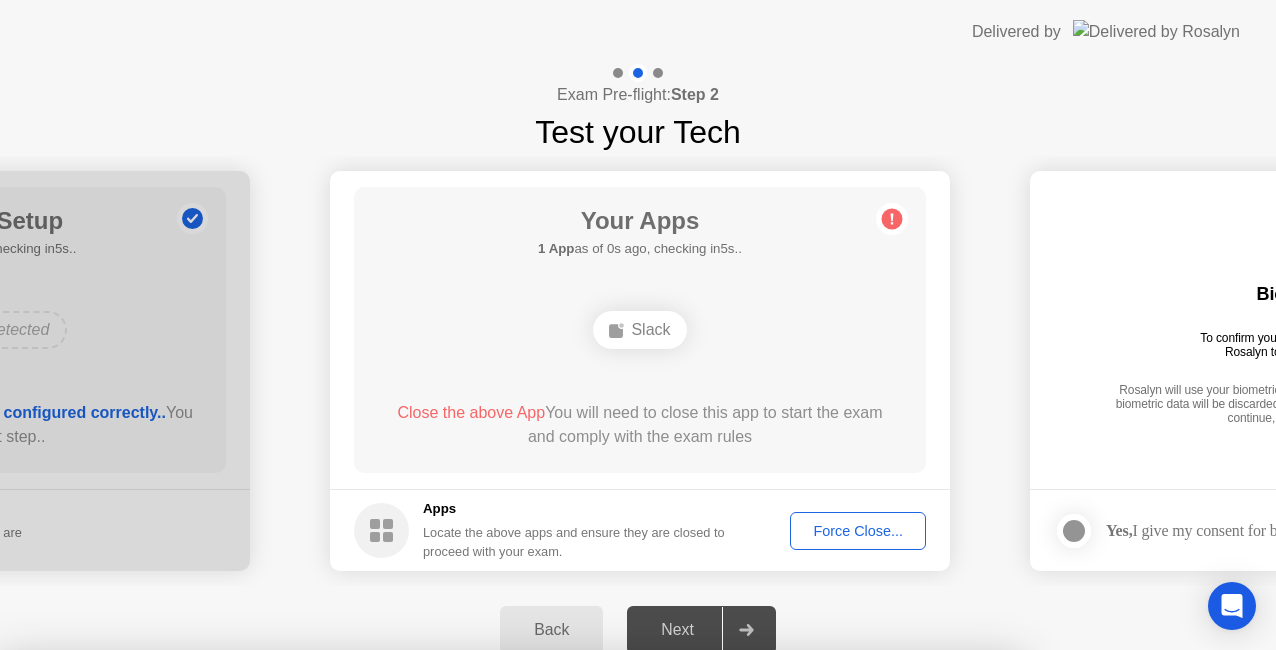click on "Confirm" at bounding box center (577, 926) 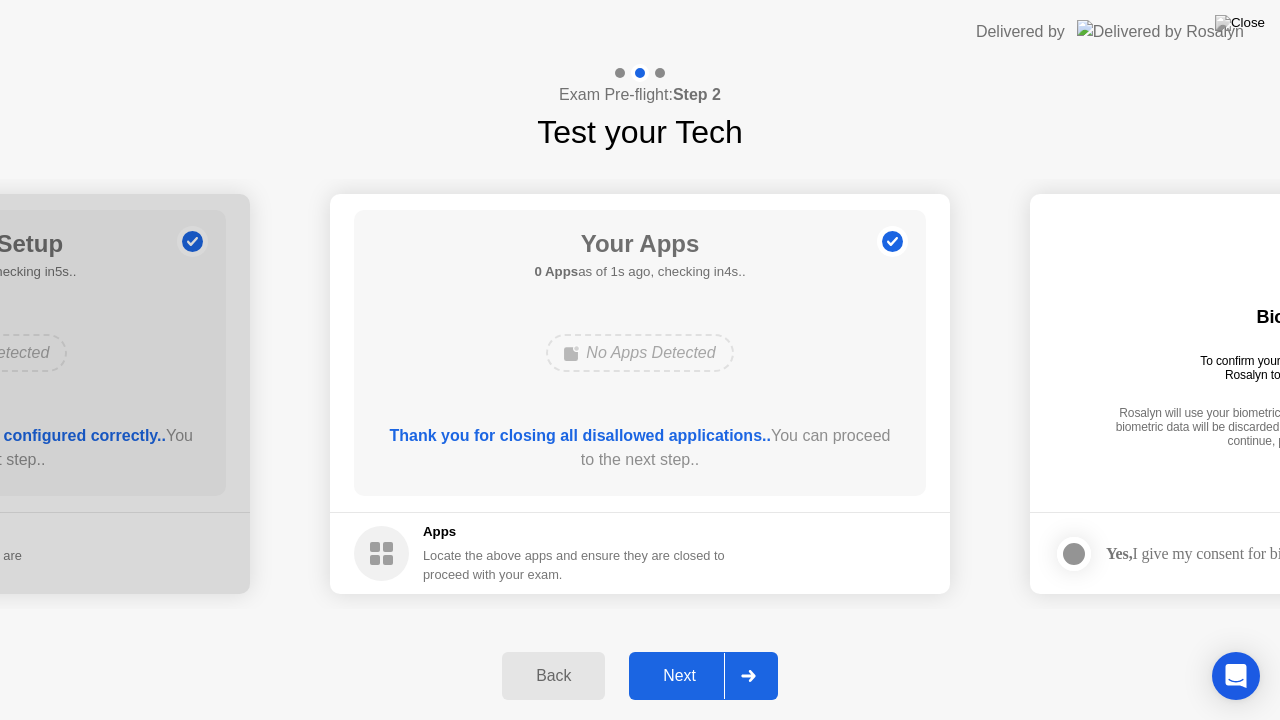 click on "Next" 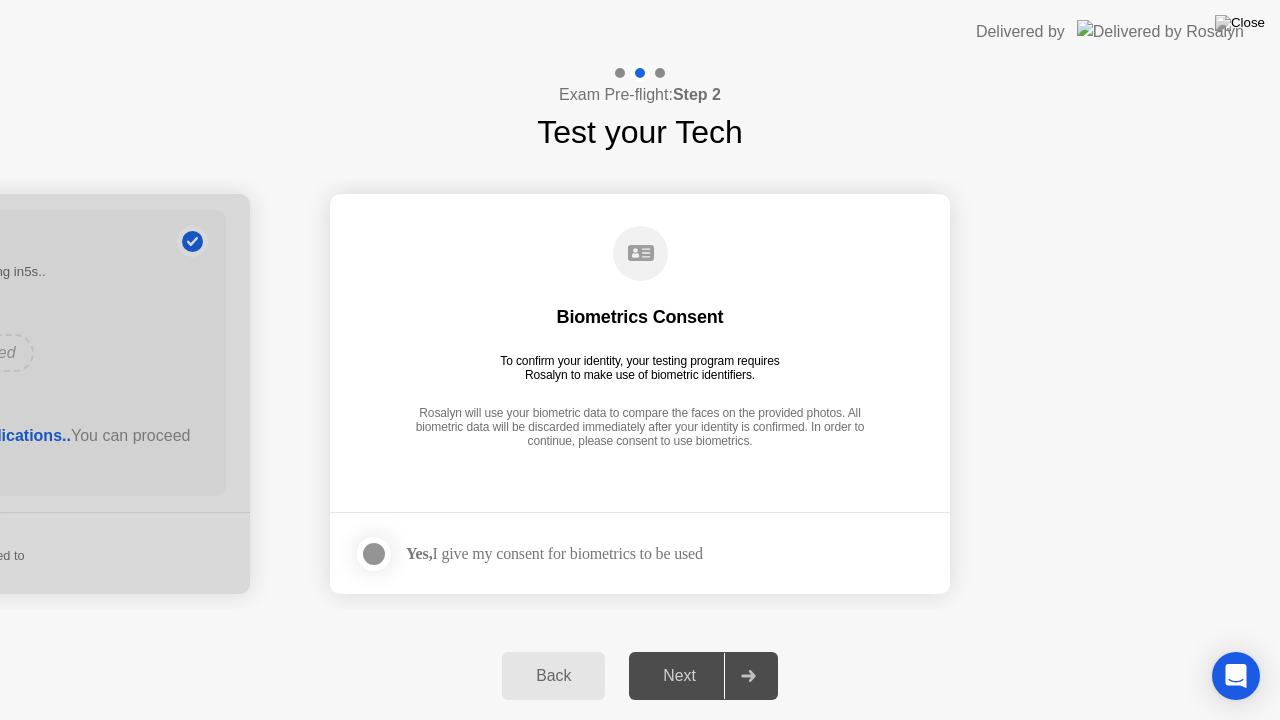 click 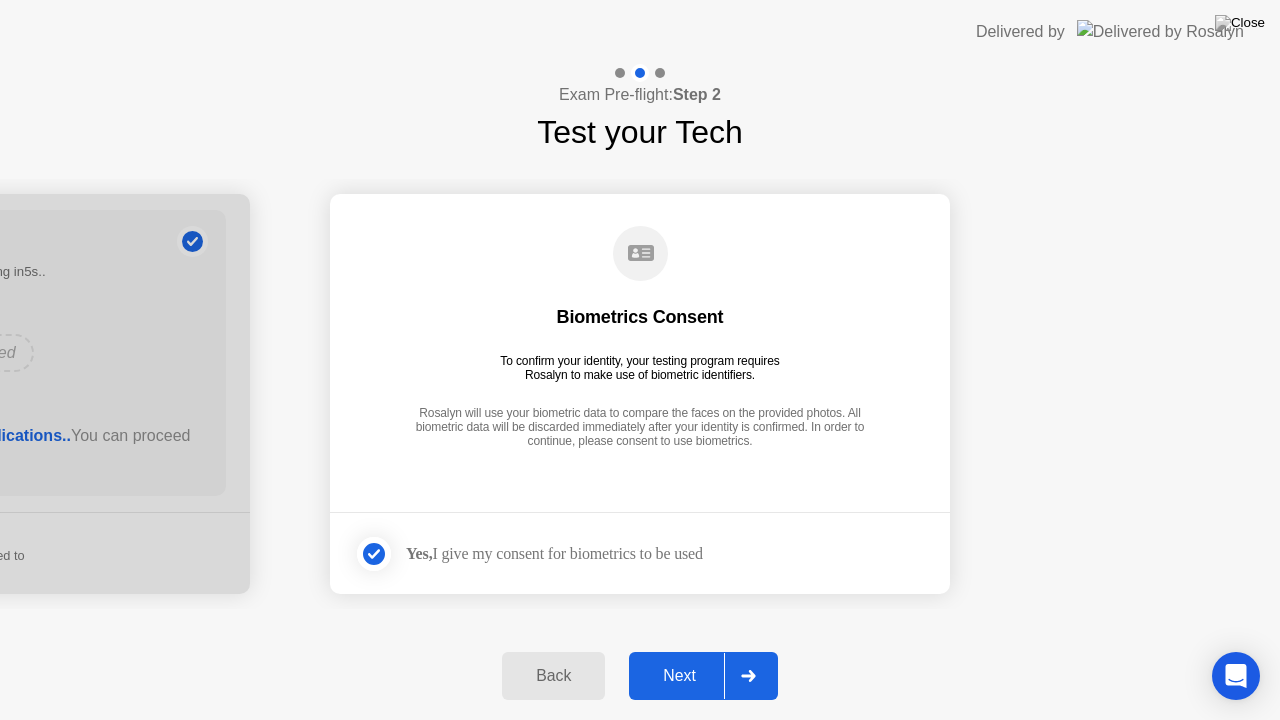 click on "Next" 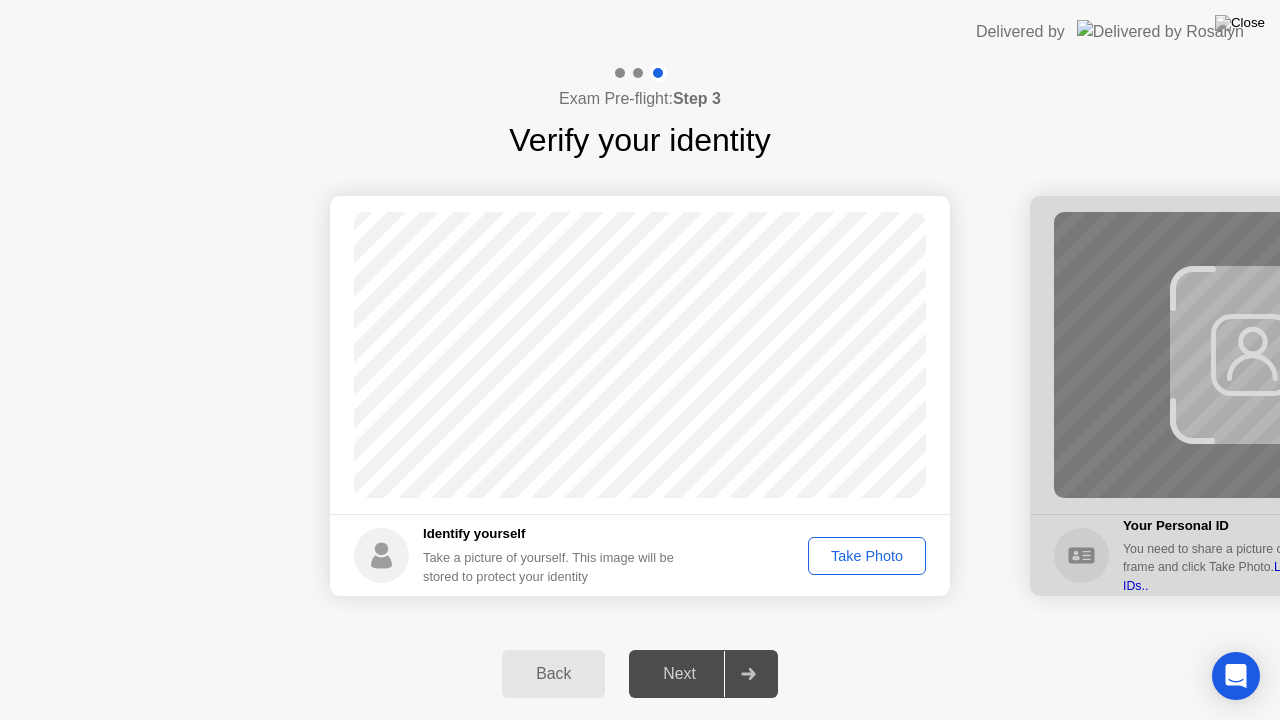 click on "Take Photo" 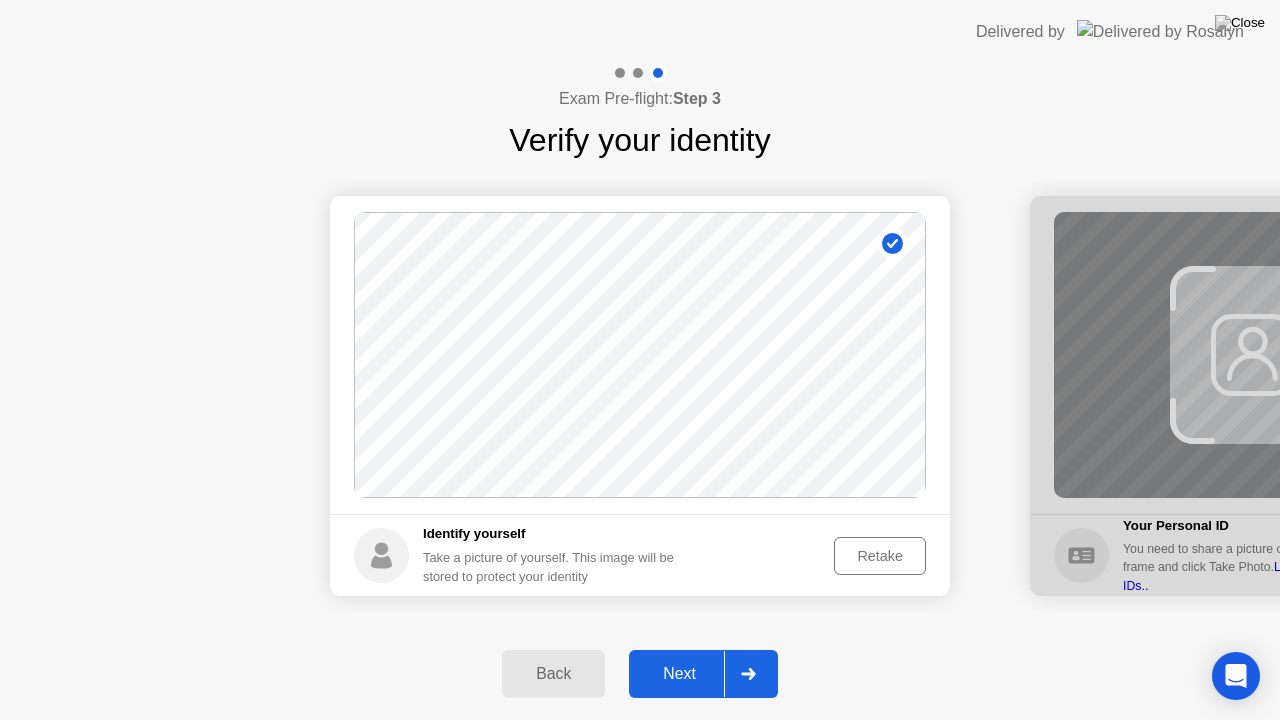 click on "Next" 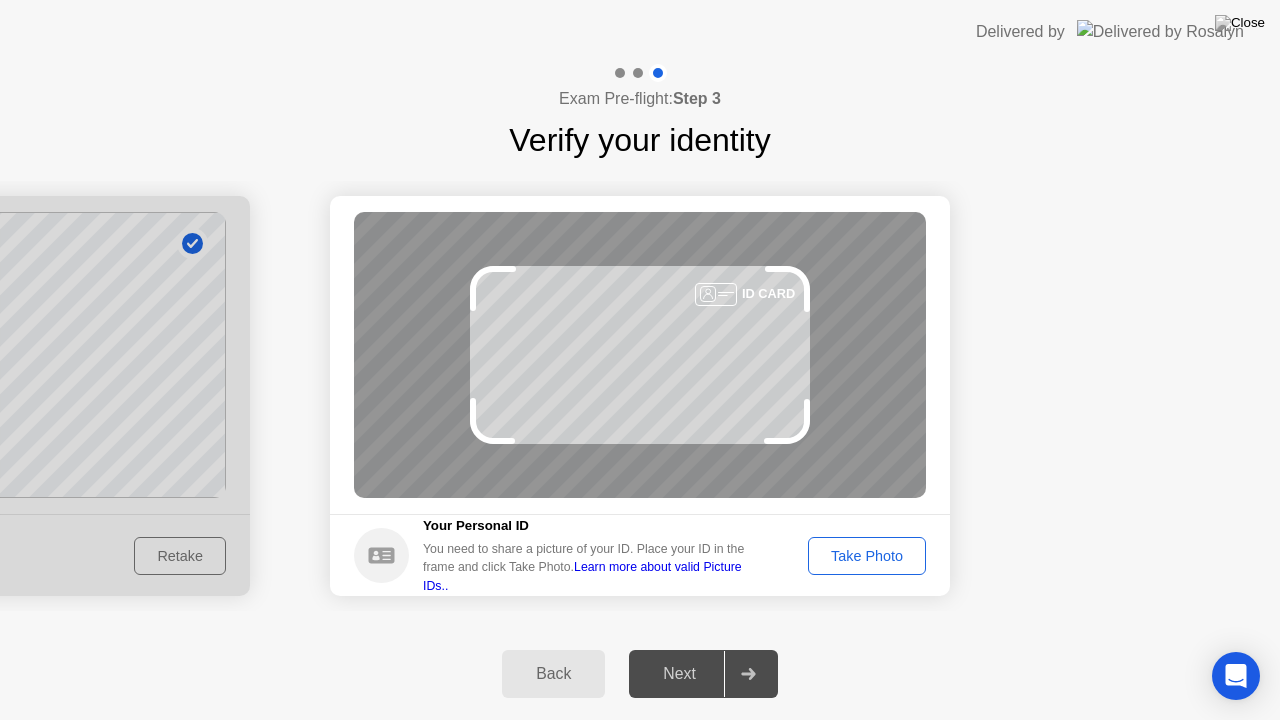 click on "Take Photo" 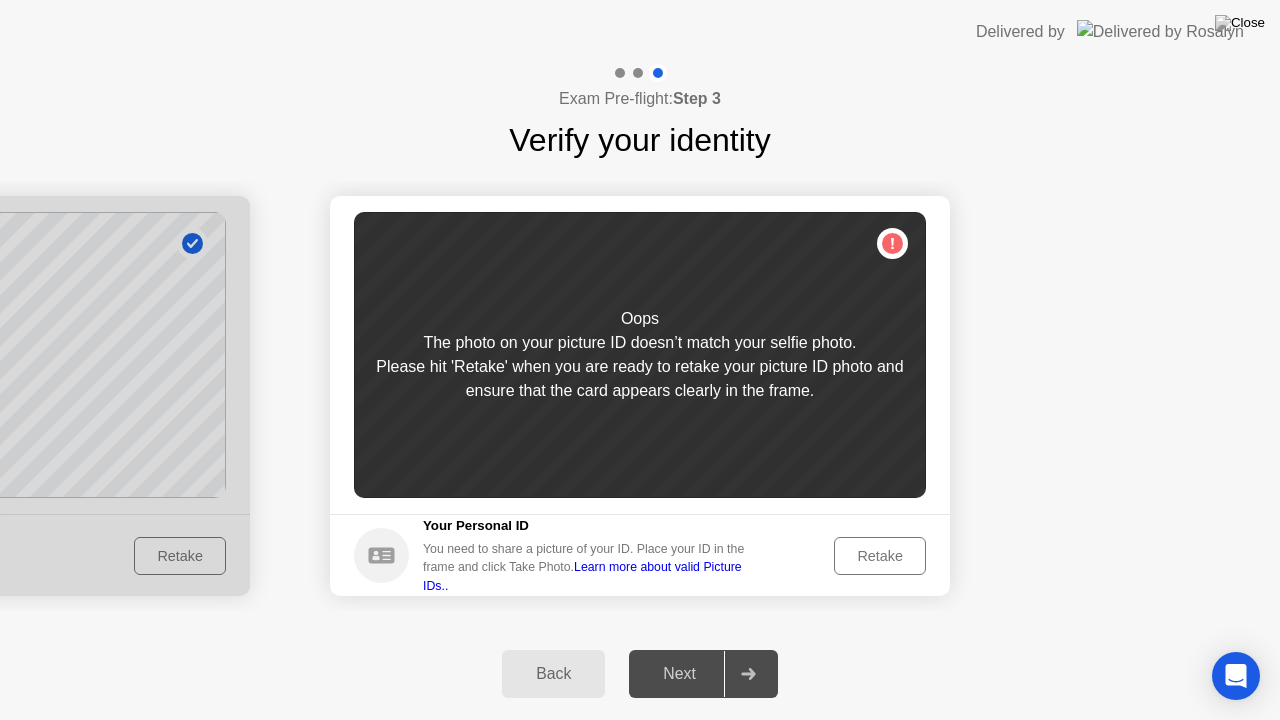 click on "Retake" 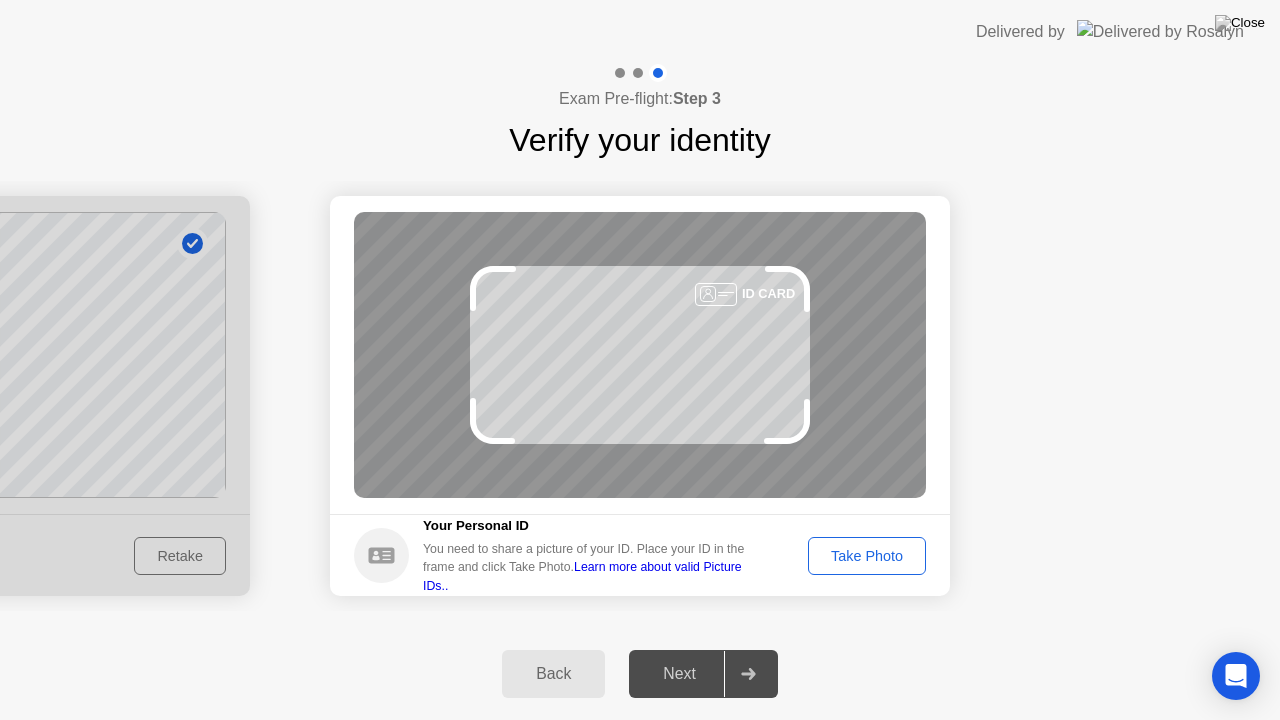 click on "Take Photo" 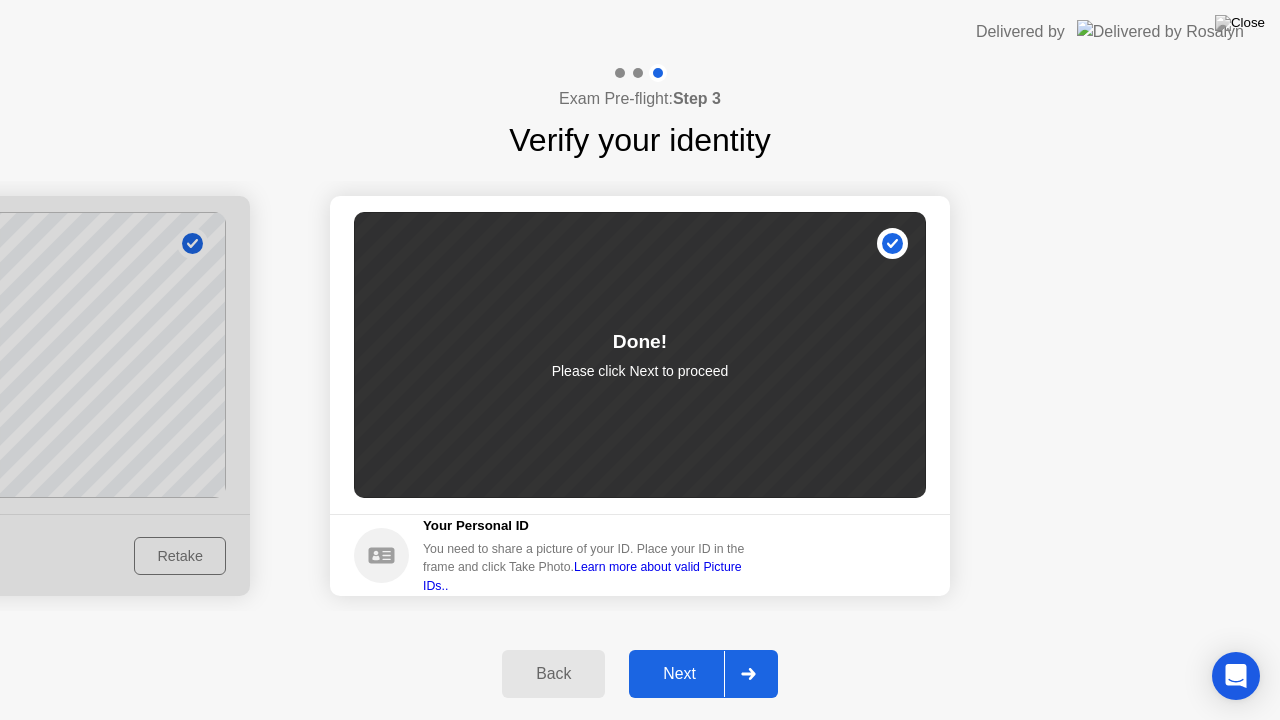 click on "Next" 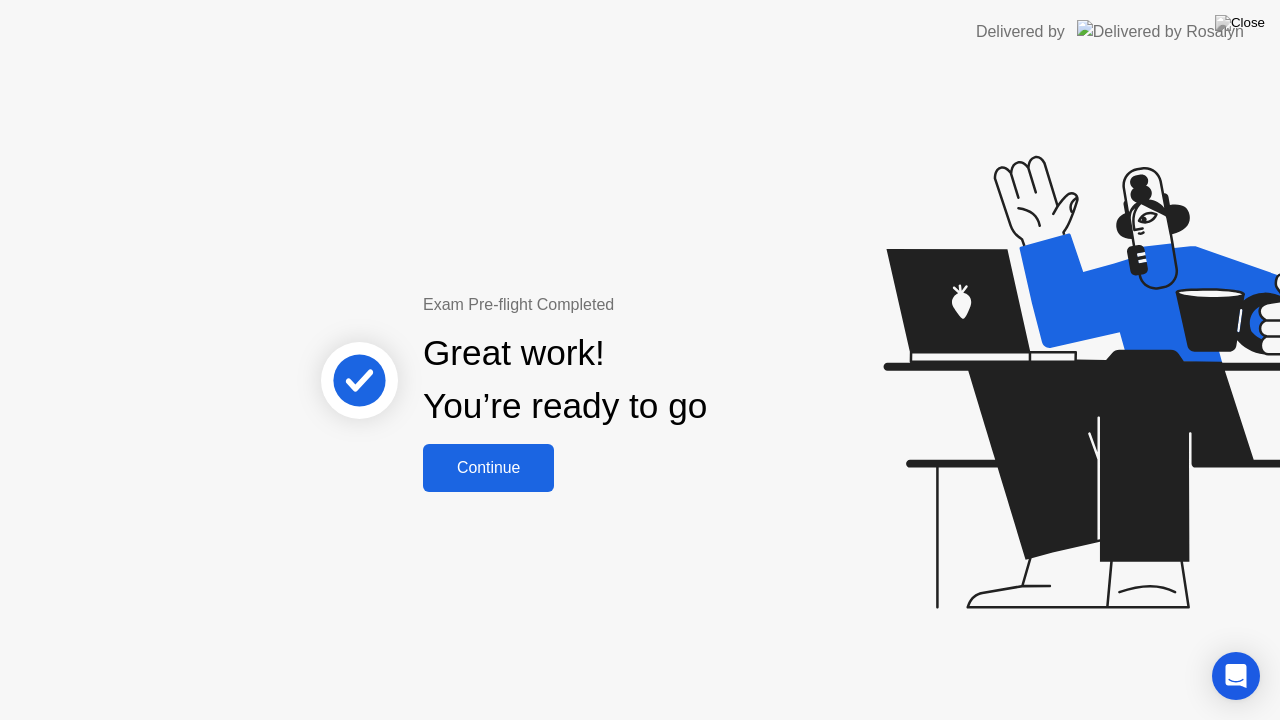 click on "Continue" 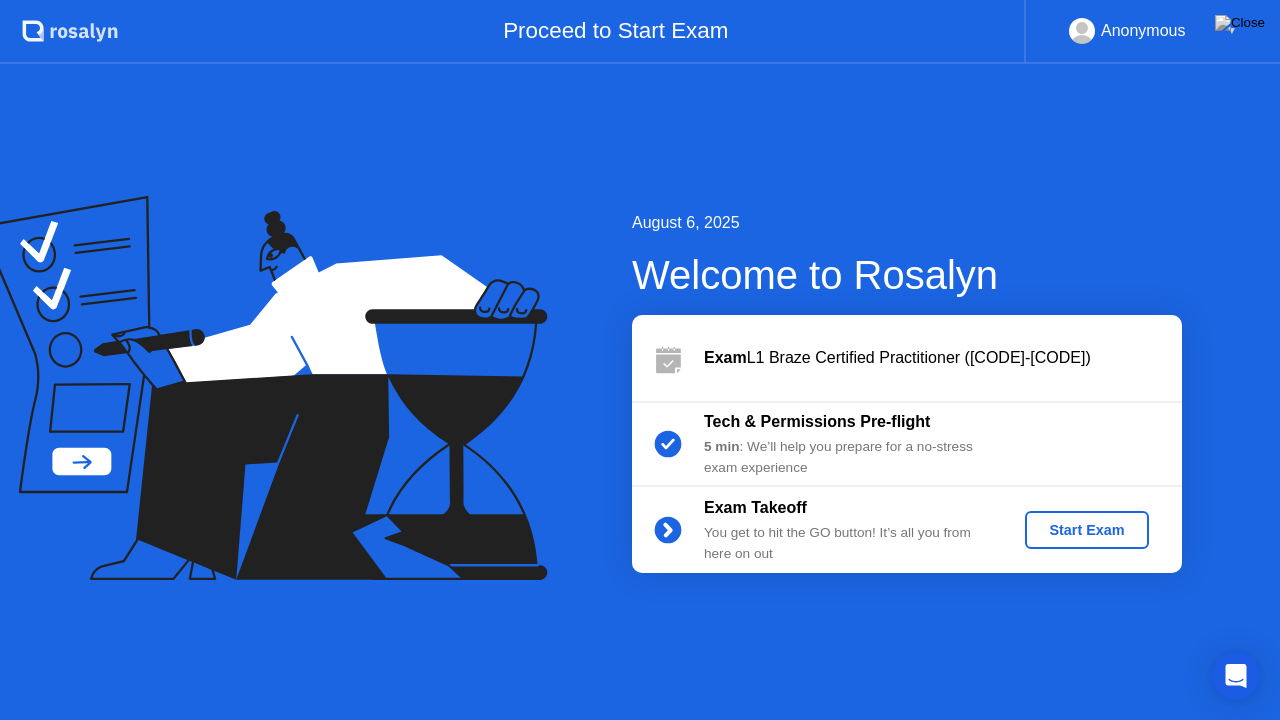 click on "Start Exam" 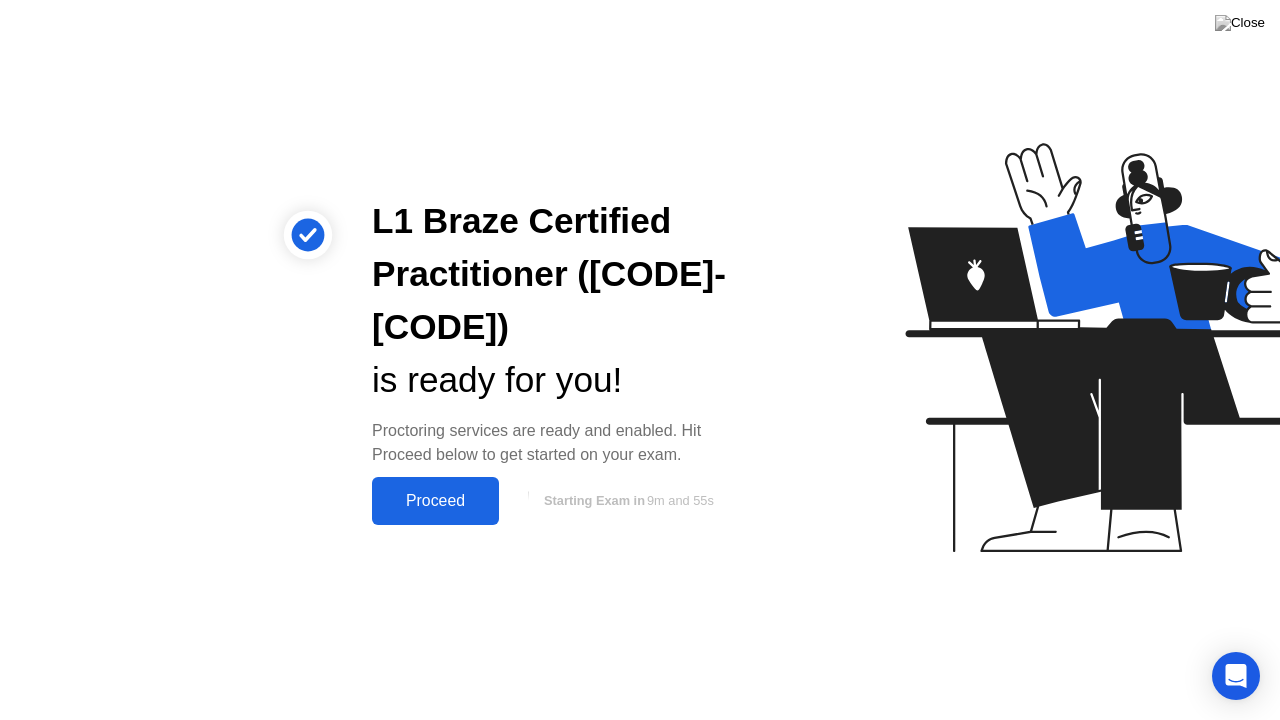 click on "Proceed" 